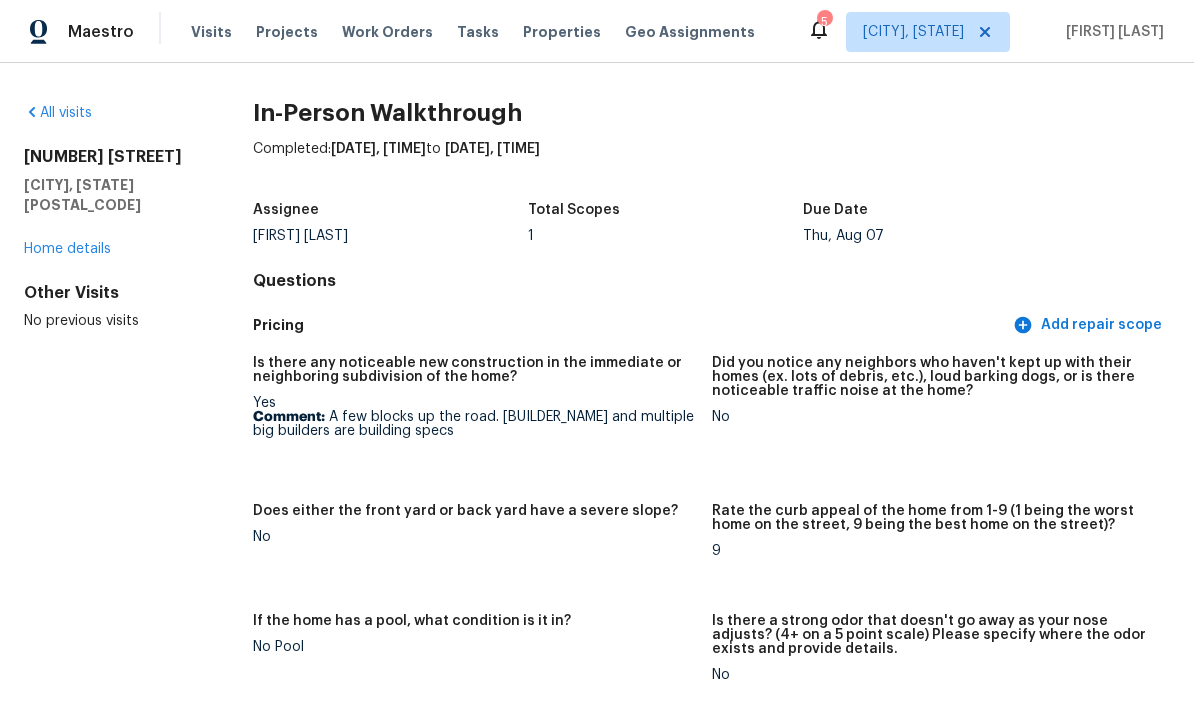 scroll, scrollTop: 0, scrollLeft: 9, axis: horizontal 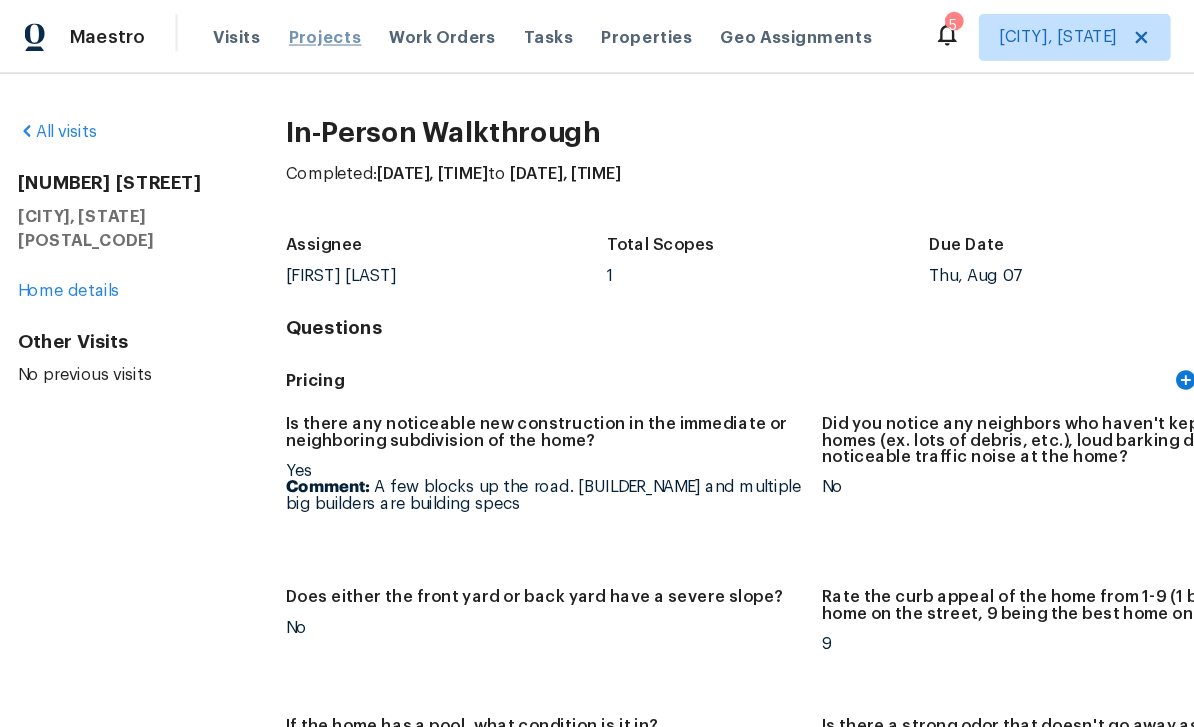 click on "Projects" at bounding box center (287, 32) 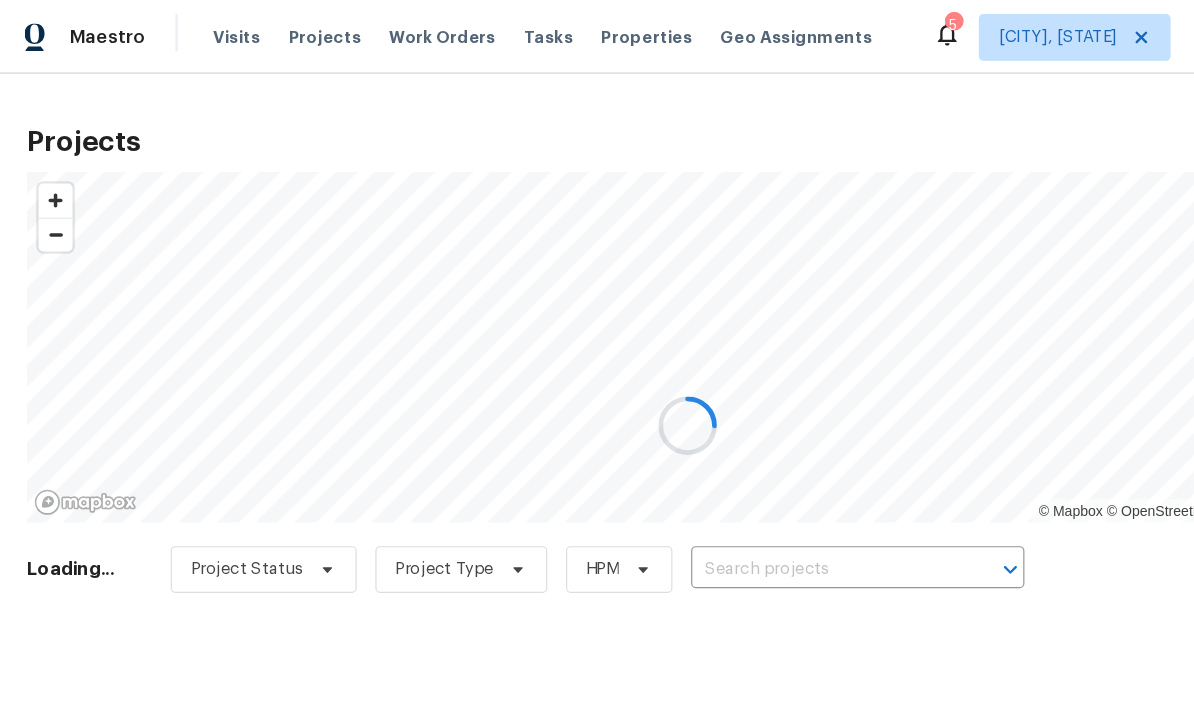 click at bounding box center [597, 363] 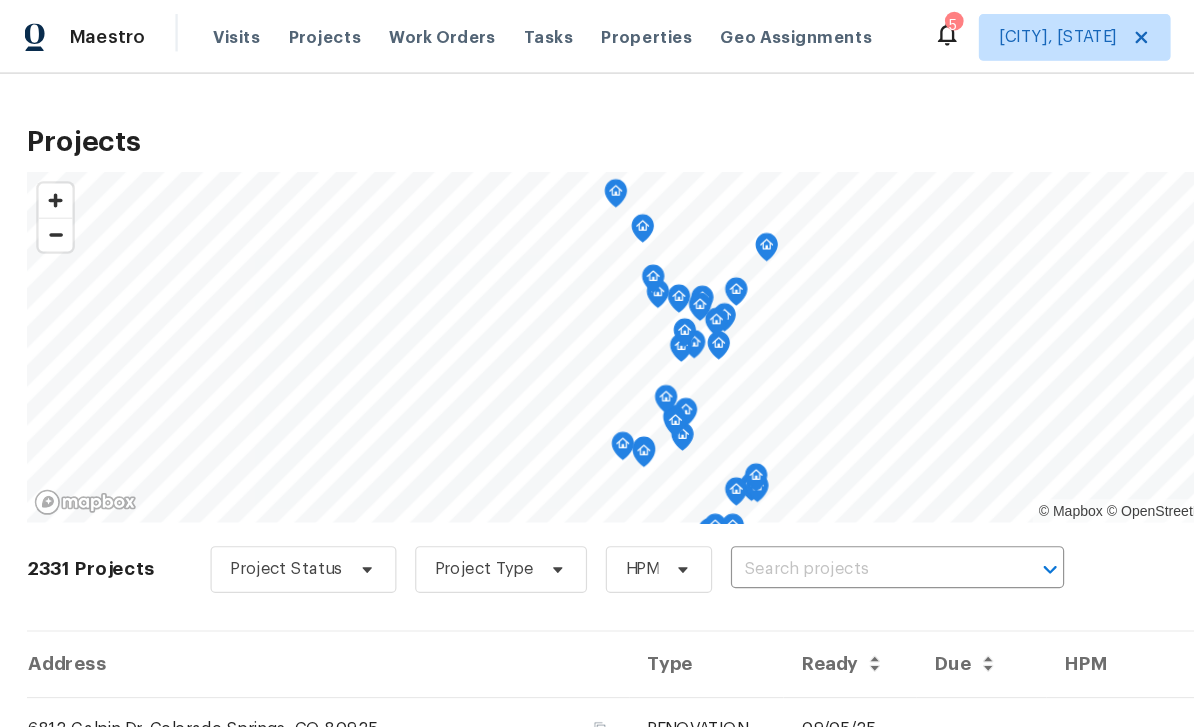 click on "Tasks" at bounding box center [478, 32] 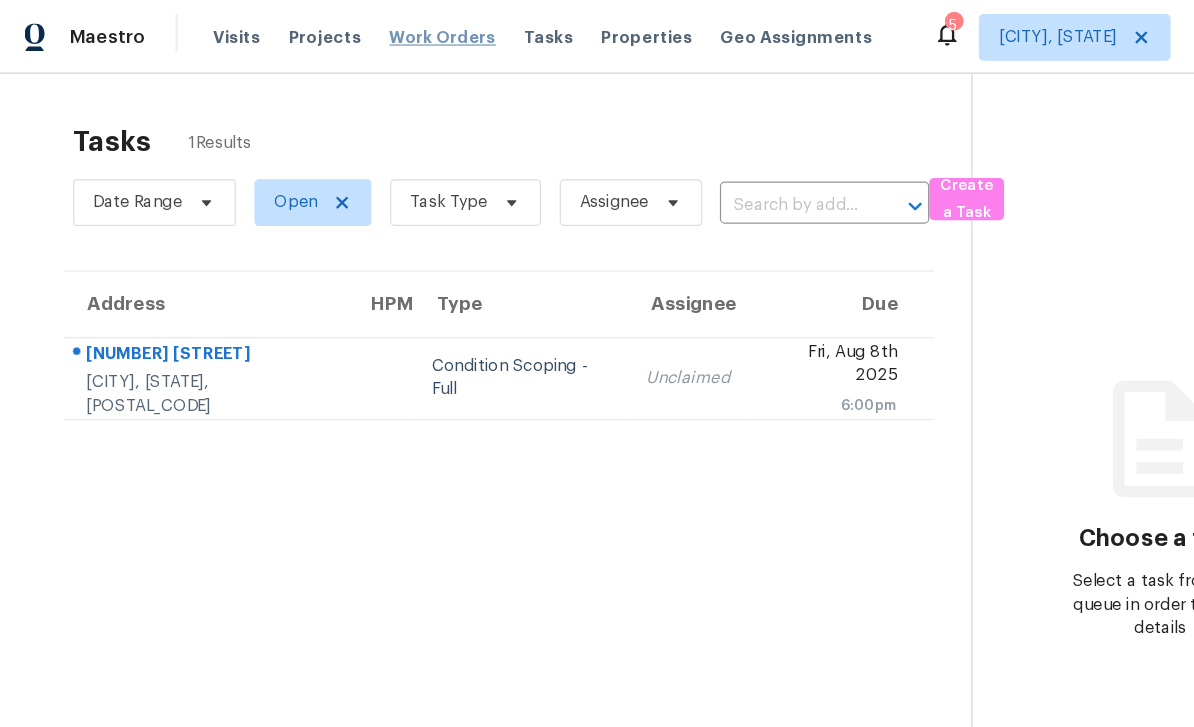 click on "Work Orders" at bounding box center [387, 32] 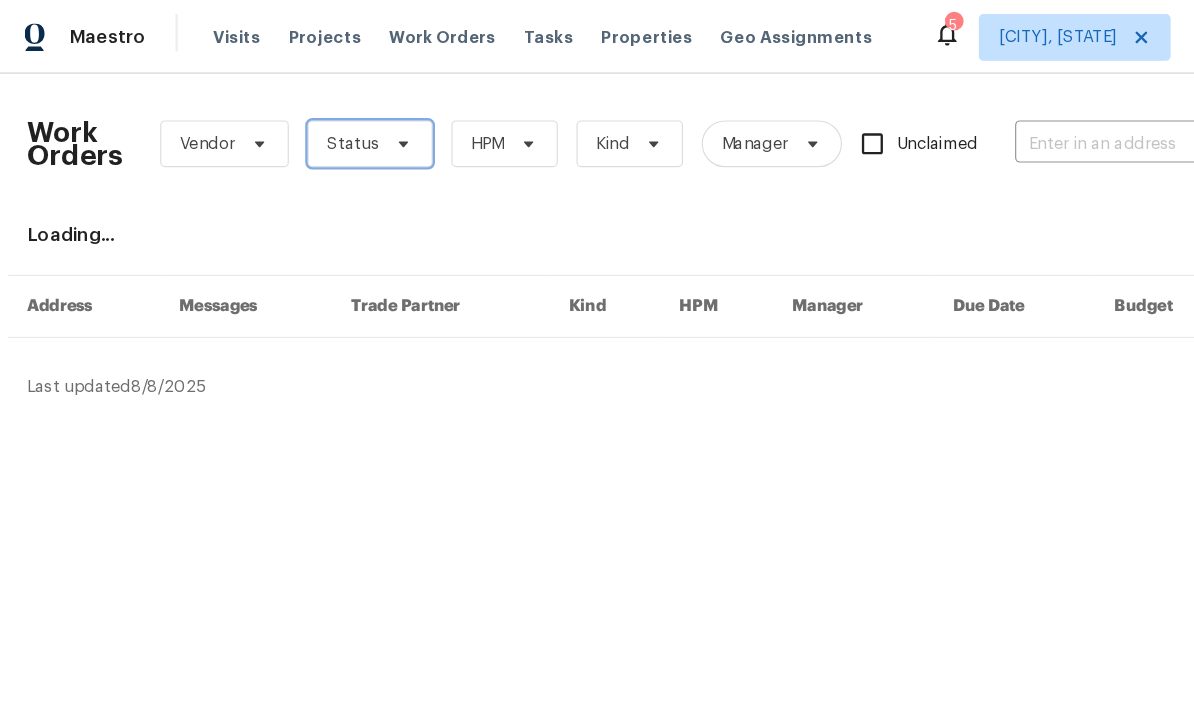 click on "Status" at bounding box center (325, 123) 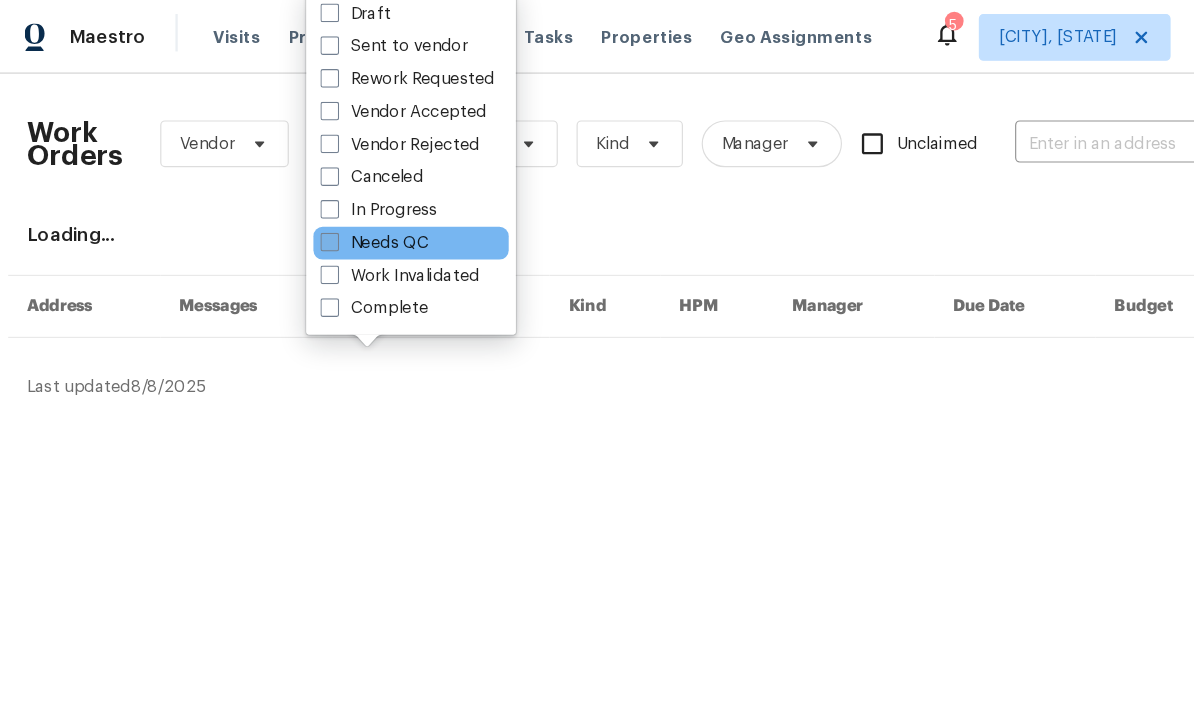 click on "Needs QC" at bounding box center (329, 208) 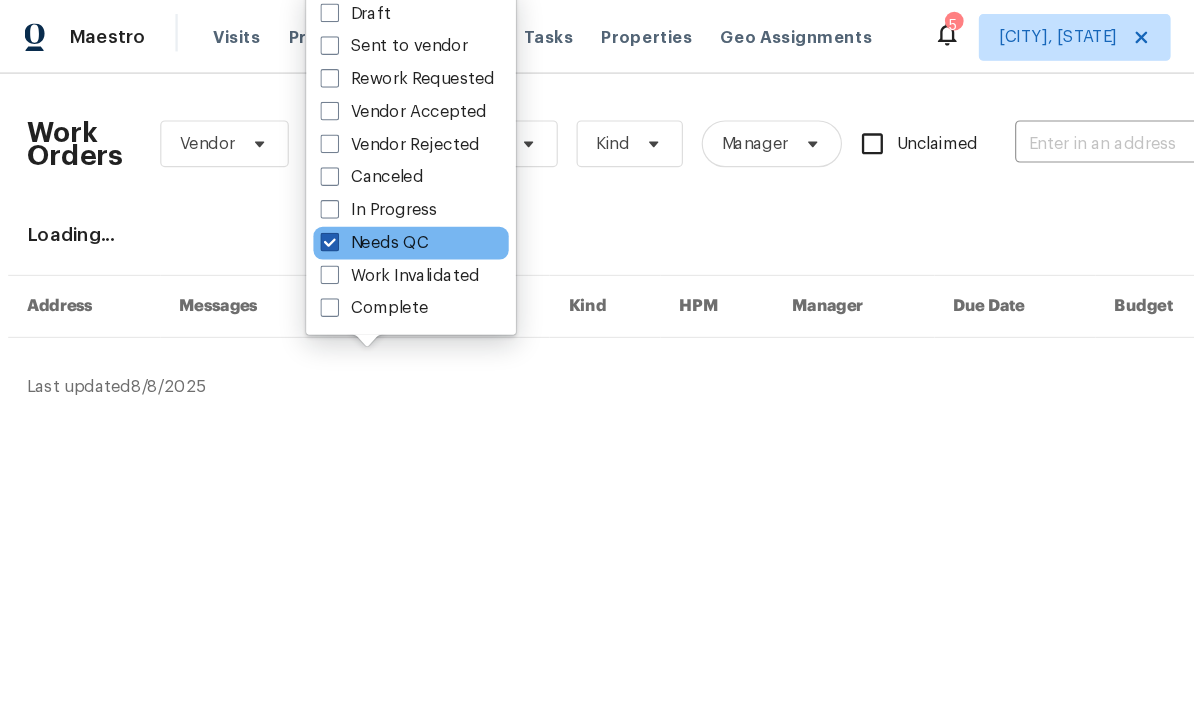 checkbox on "true" 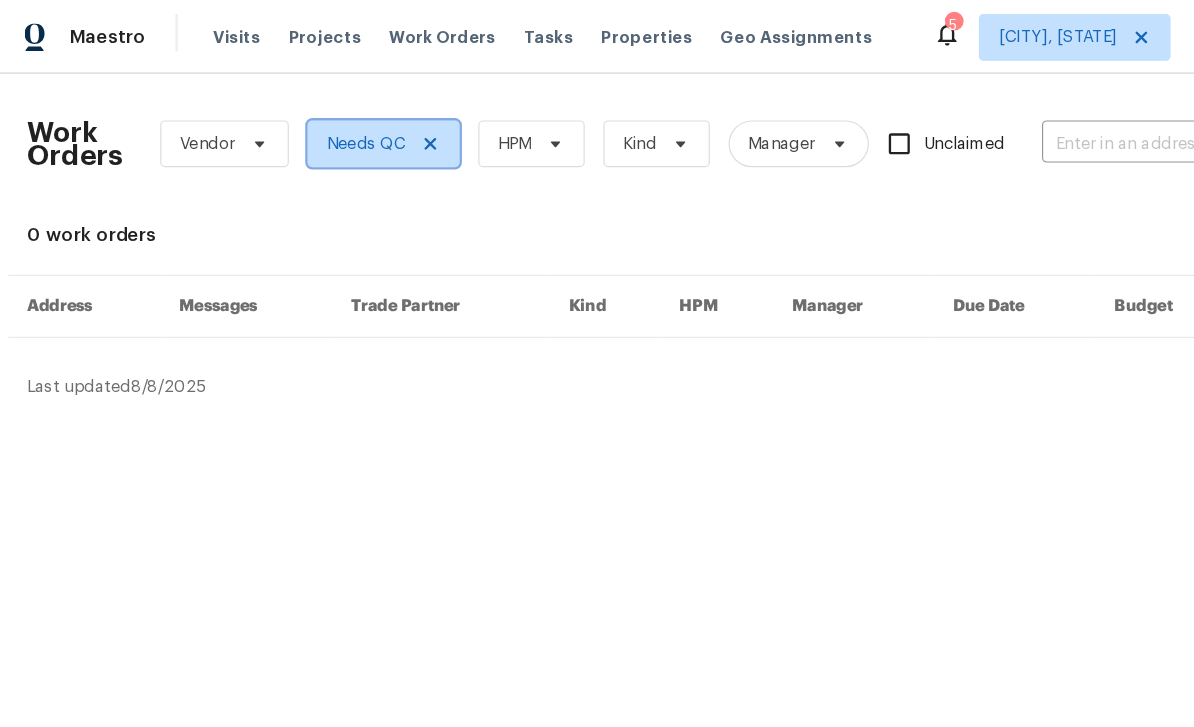 click 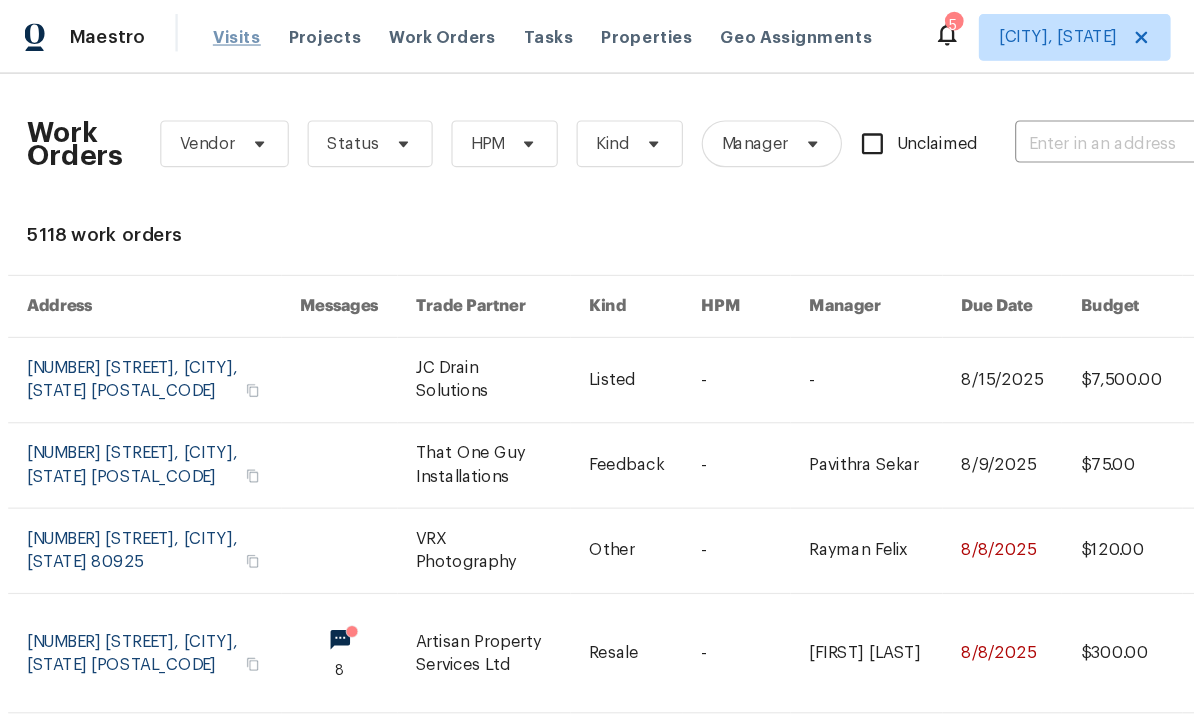 click on "Visits" at bounding box center [211, 32] 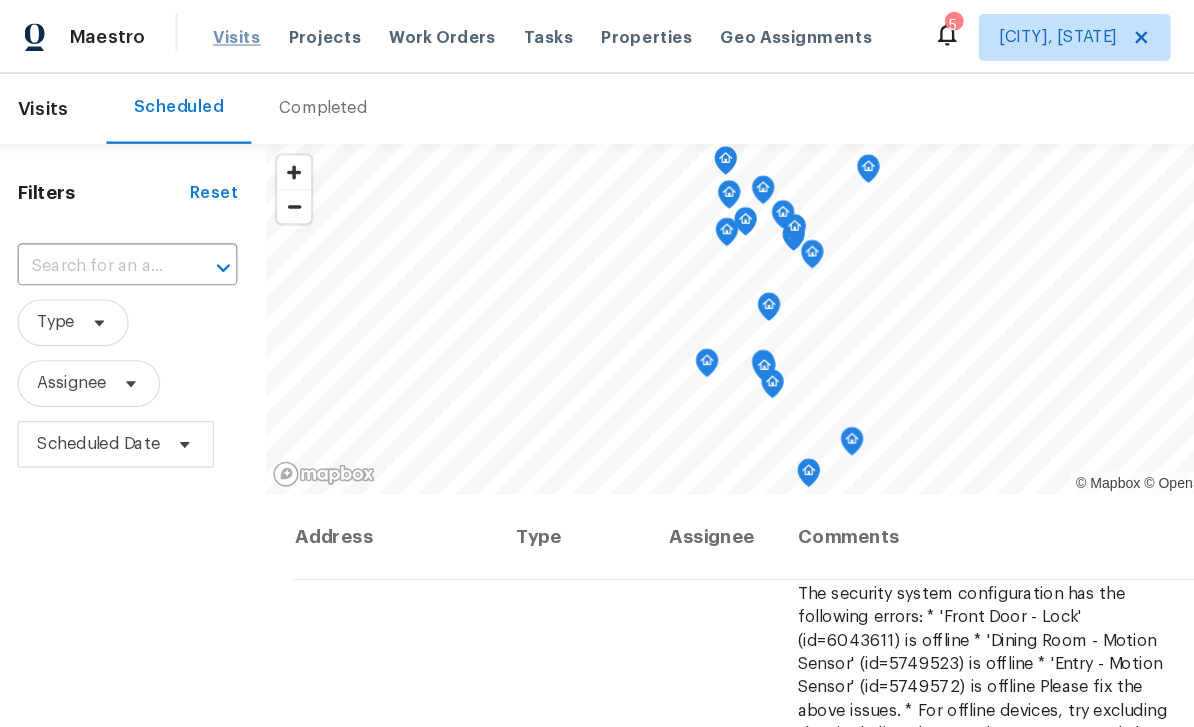 scroll, scrollTop: 0, scrollLeft: 0, axis: both 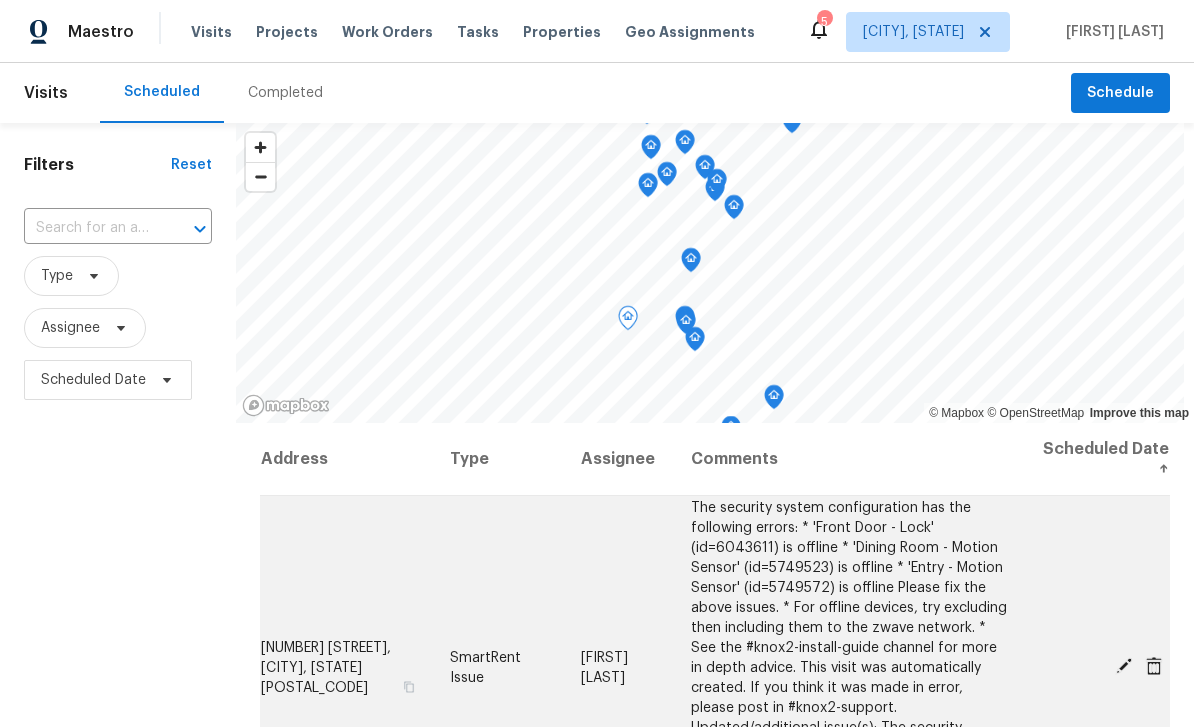click 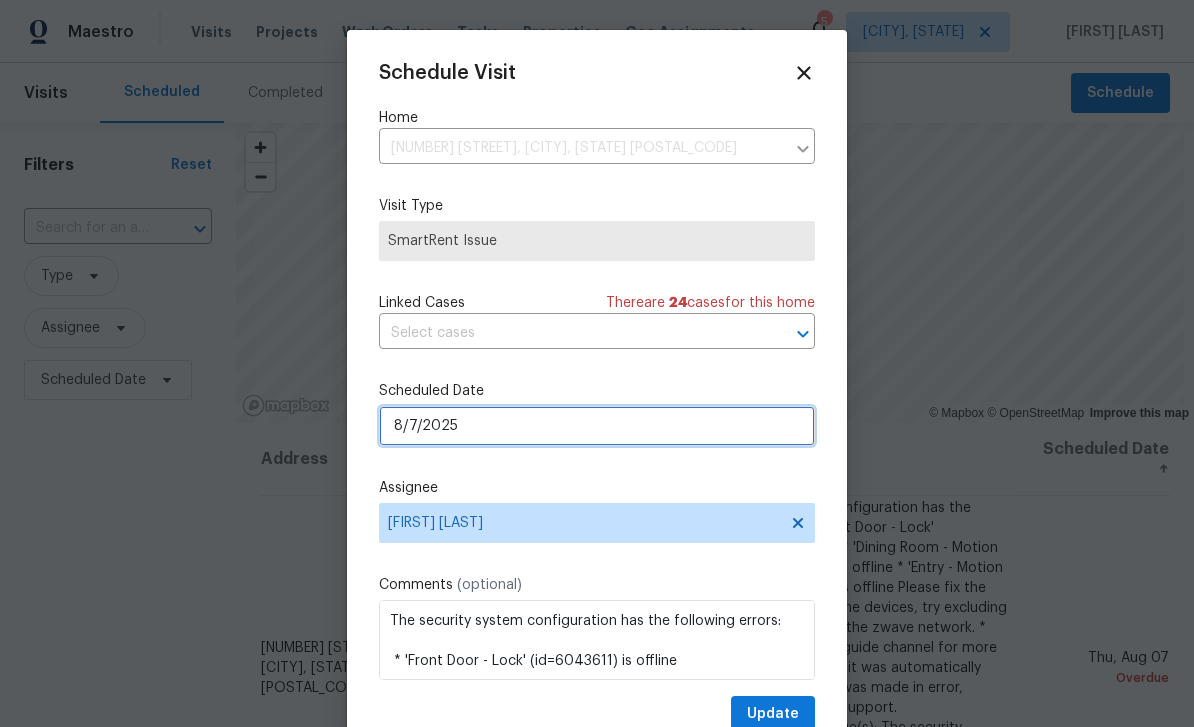 click on "8/7/2025" at bounding box center [597, 426] 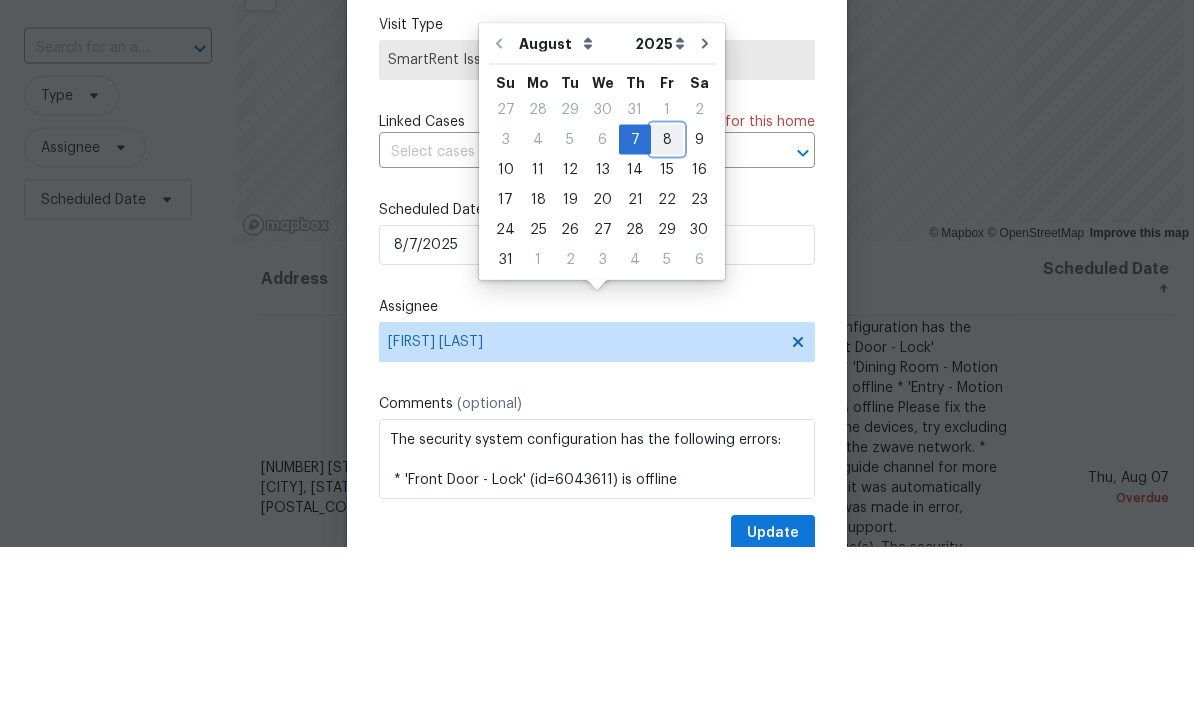 click on "8" at bounding box center [667, 320] 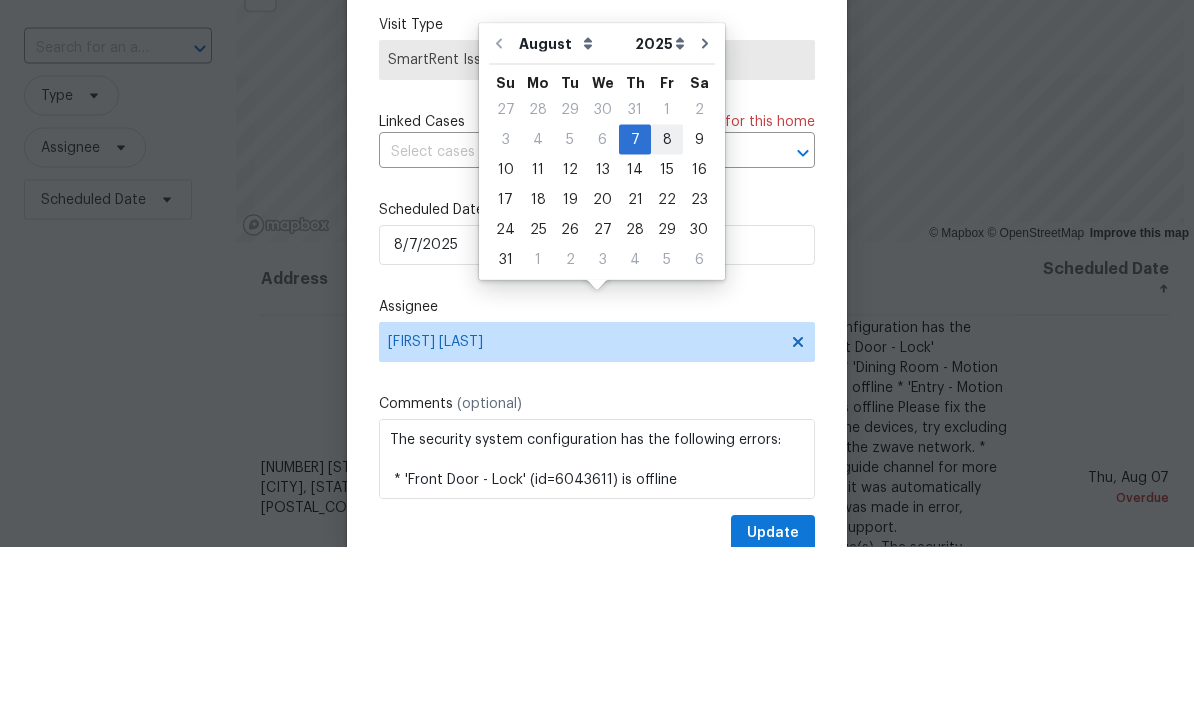 type on "8/8/2025" 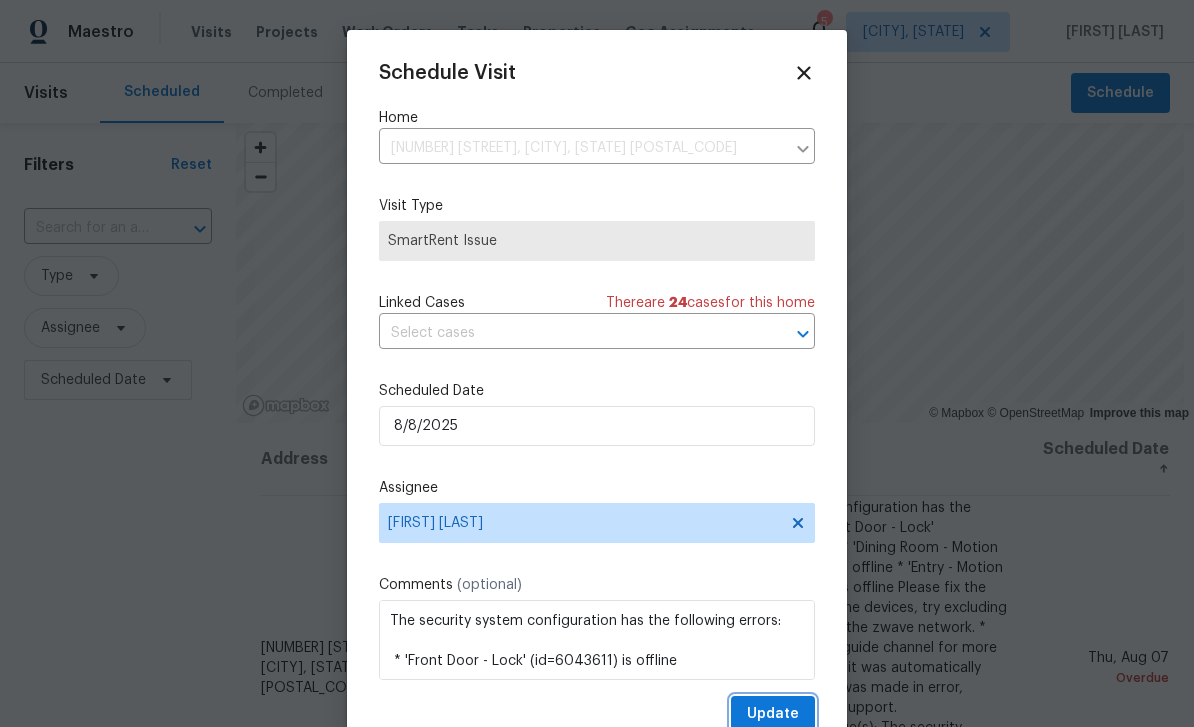click on "Update" at bounding box center [773, 714] 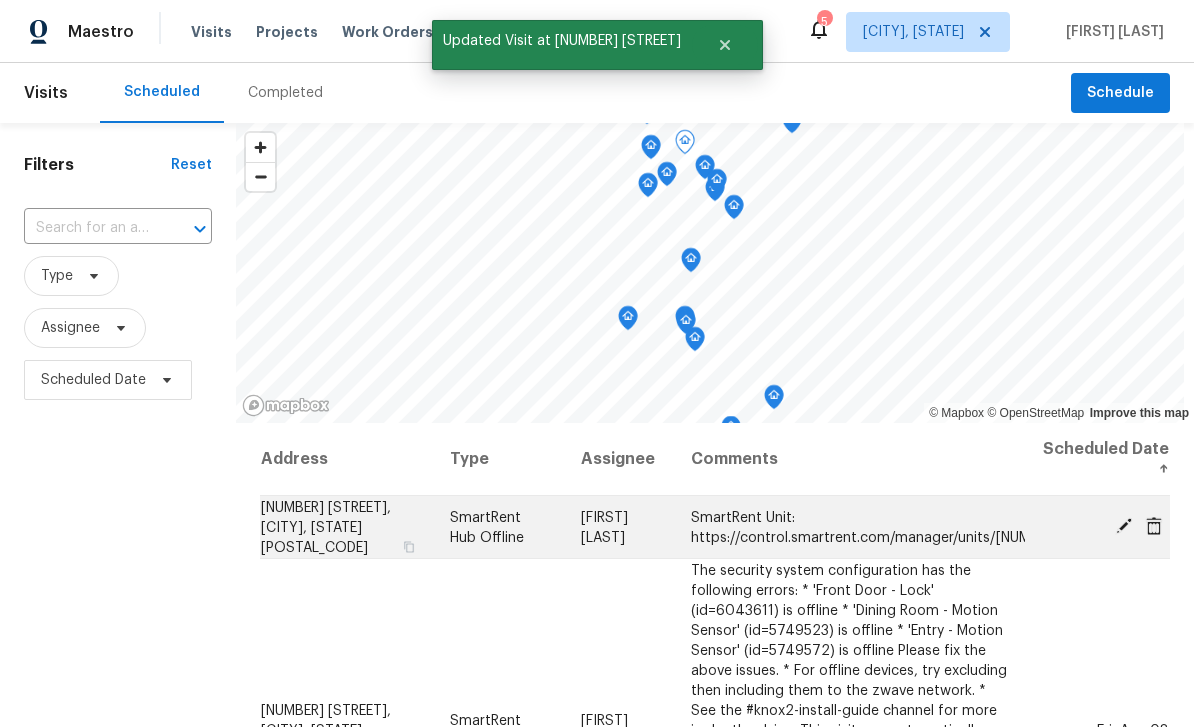 click 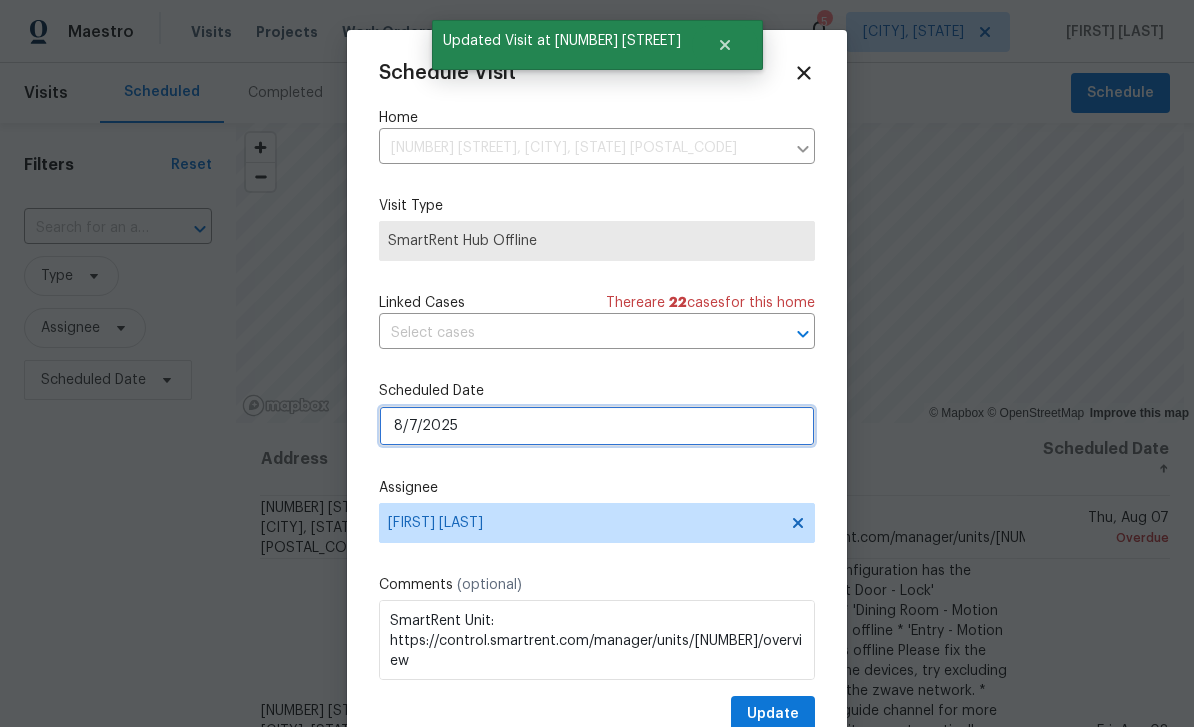 click on "8/7/2025" at bounding box center [597, 426] 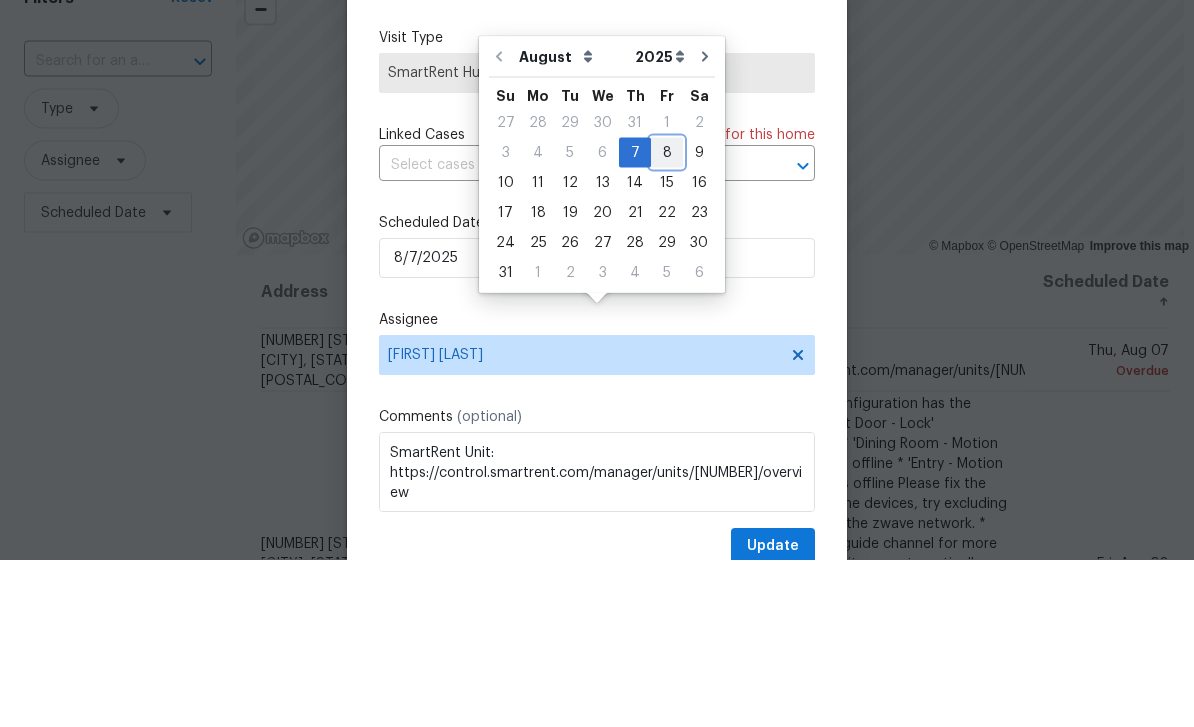 click on "8" at bounding box center (667, 320) 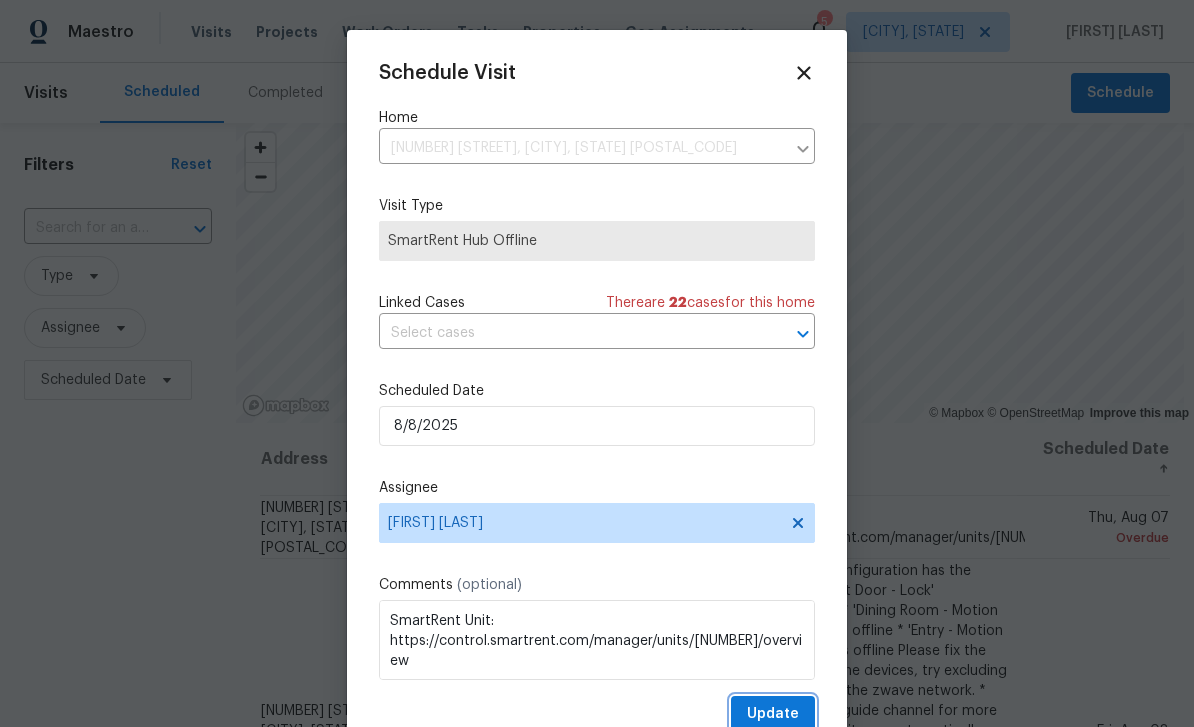 click on "Update" at bounding box center (773, 714) 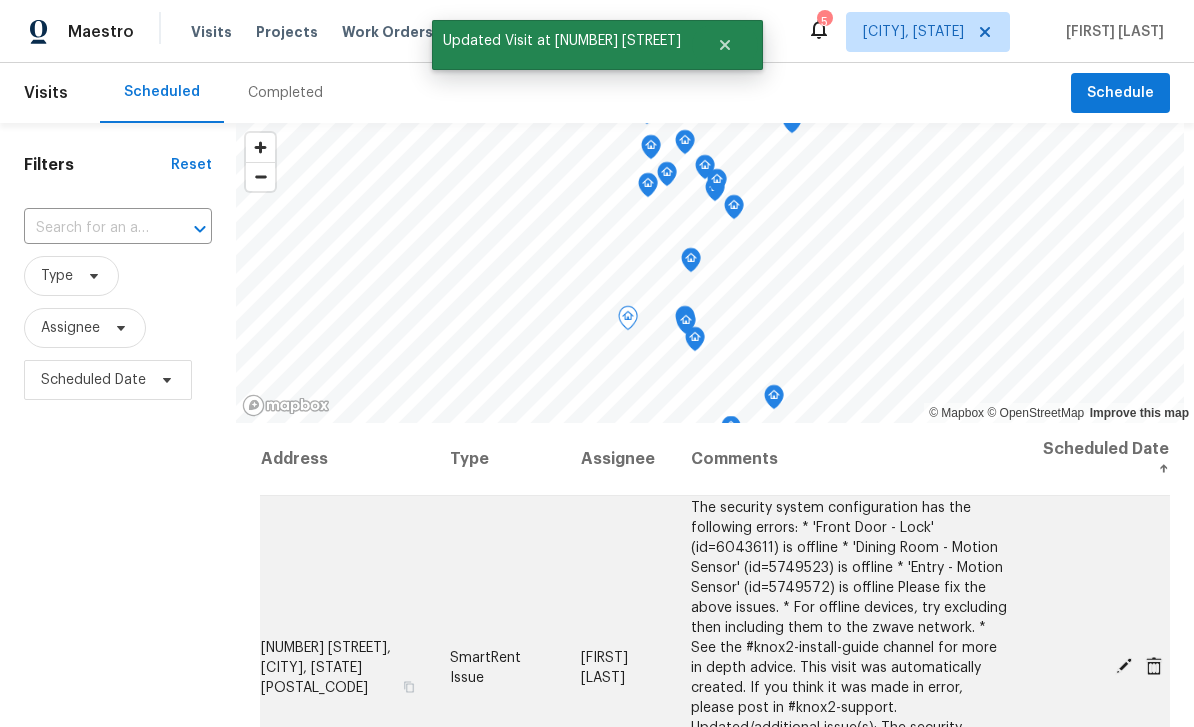 click 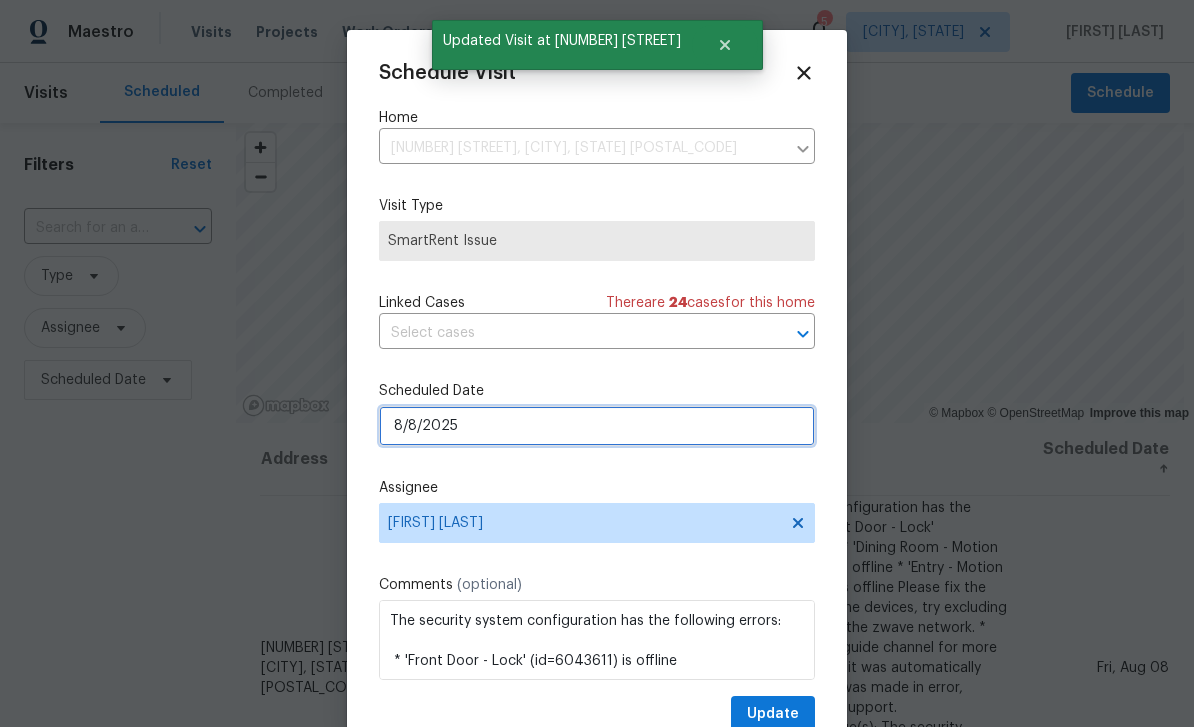 click on "8/8/2025" at bounding box center [597, 426] 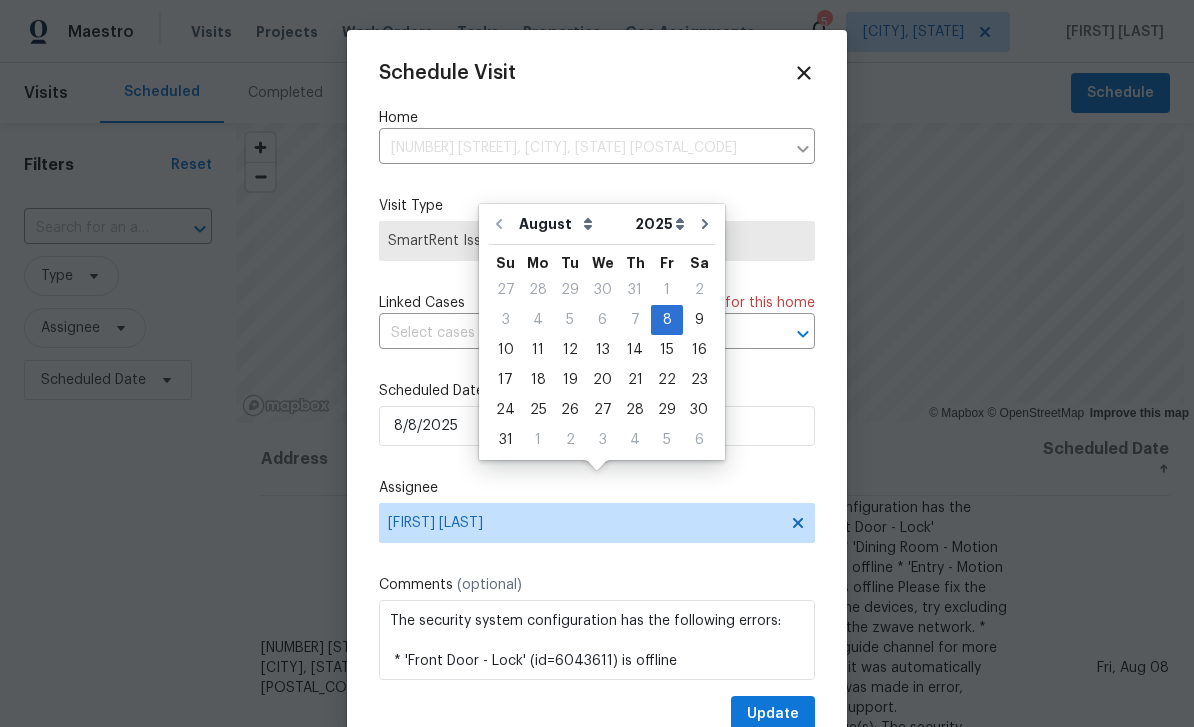 click on "Schedule Visit Home   [NUMBER] [STREET], [CITY], [STATE] [POSTAL_CODE] ​ Visit Type   SmartRent Issue Linked Cases There  are   [NUMBER]  case s  for this home   ​ Scheduled Date   [DATE] Assignee   [FIRST] [LAST] Comments   (optional) The security system configuration has the following errors:
* '[DEVICE]' (id=[NUMBER]) is offline
* '[DEVICE]' (id=[NUMBER]) is offline
* '[DEVICE]' (id=[NUMBER]) is offline
Please fix the above issues.
* For offline devices, try excluding then including them to the zwave network.
* See the #knox2-install-guide channel for more in depth advice.
This visit was automatically created. If you think it was made in error, please post in #knox2-support.
Updated/additional issue(s):
The security system configuration has the following errors:
* '[DEVICE]' (id=[NUMBER]) is offline
* '[DEVICE]' (id=[NUMBER]) is offline
* '[DEVICE]' (id=[NUMBER]) is offline
Update" at bounding box center [597, 397] 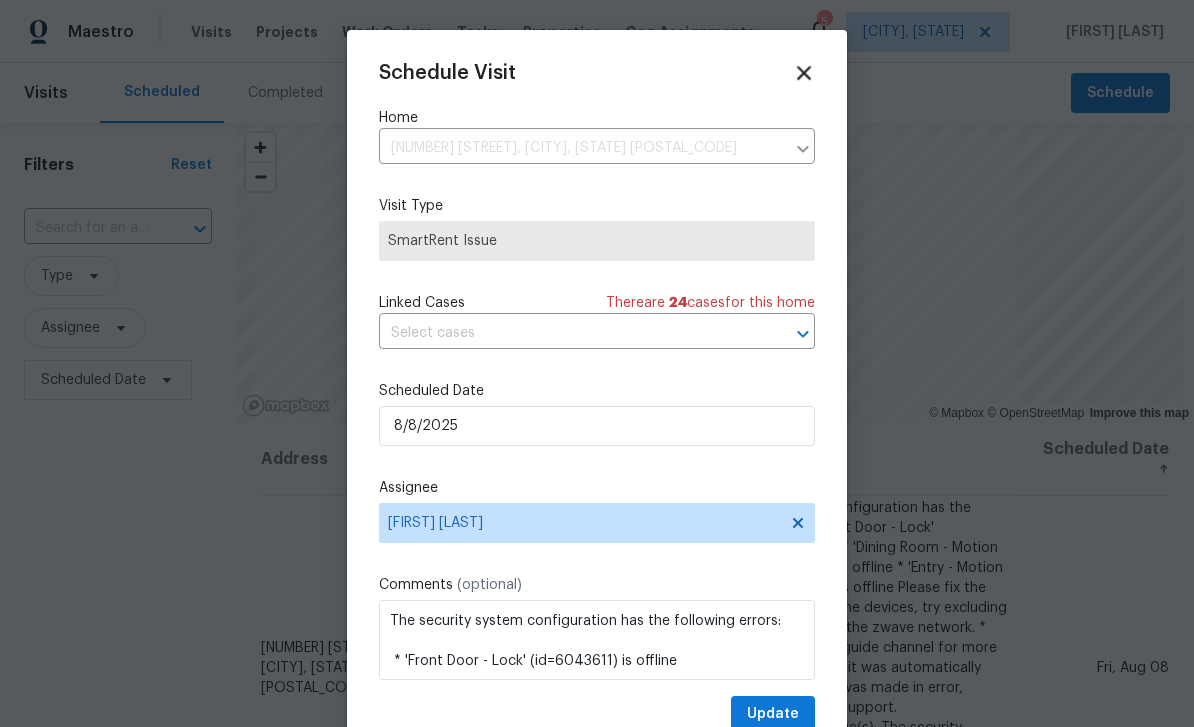 click 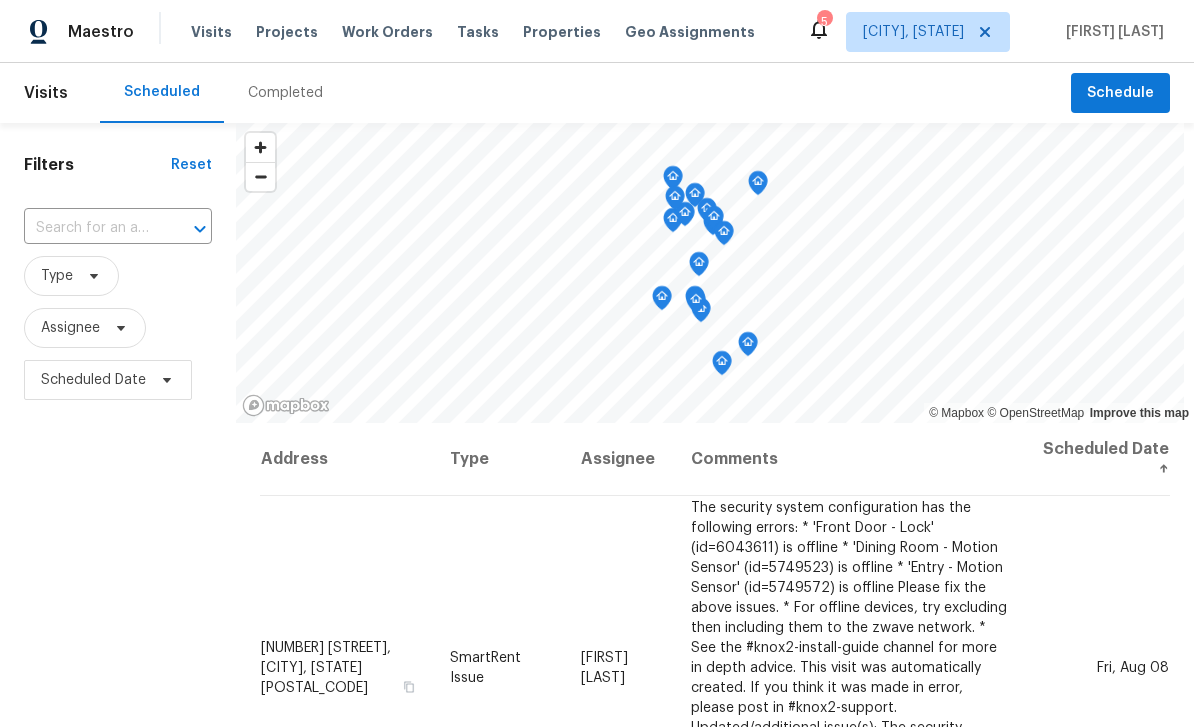 scroll, scrollTop: 0, scrollLeft: 0, axis: both 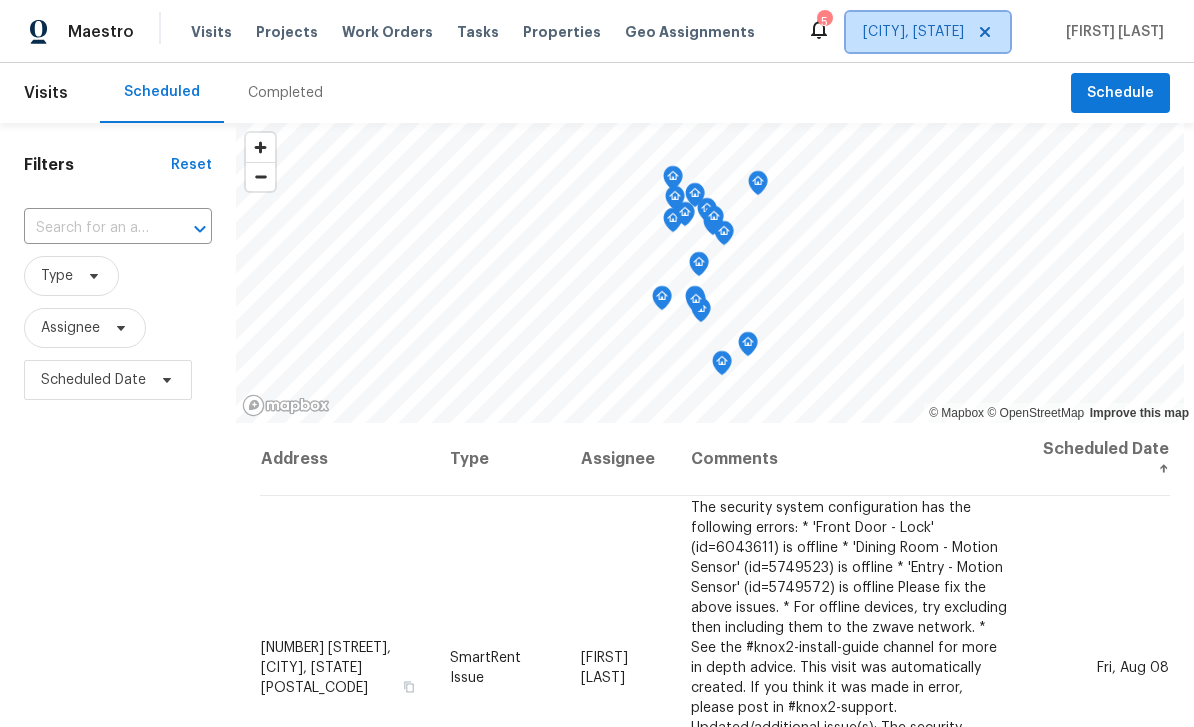 click on "[CITY], [STATE]" at bounding box center (928, 32) 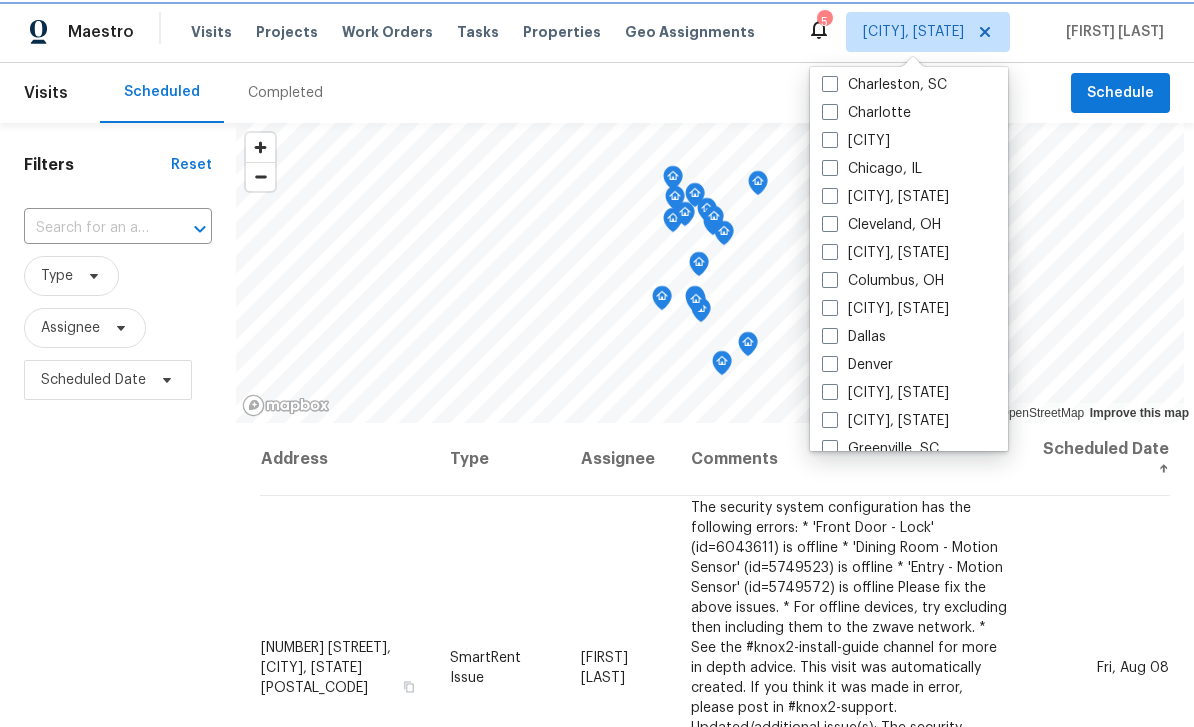 scroll, scrollTop: 324, scrollLeft: 0, axis: vertical 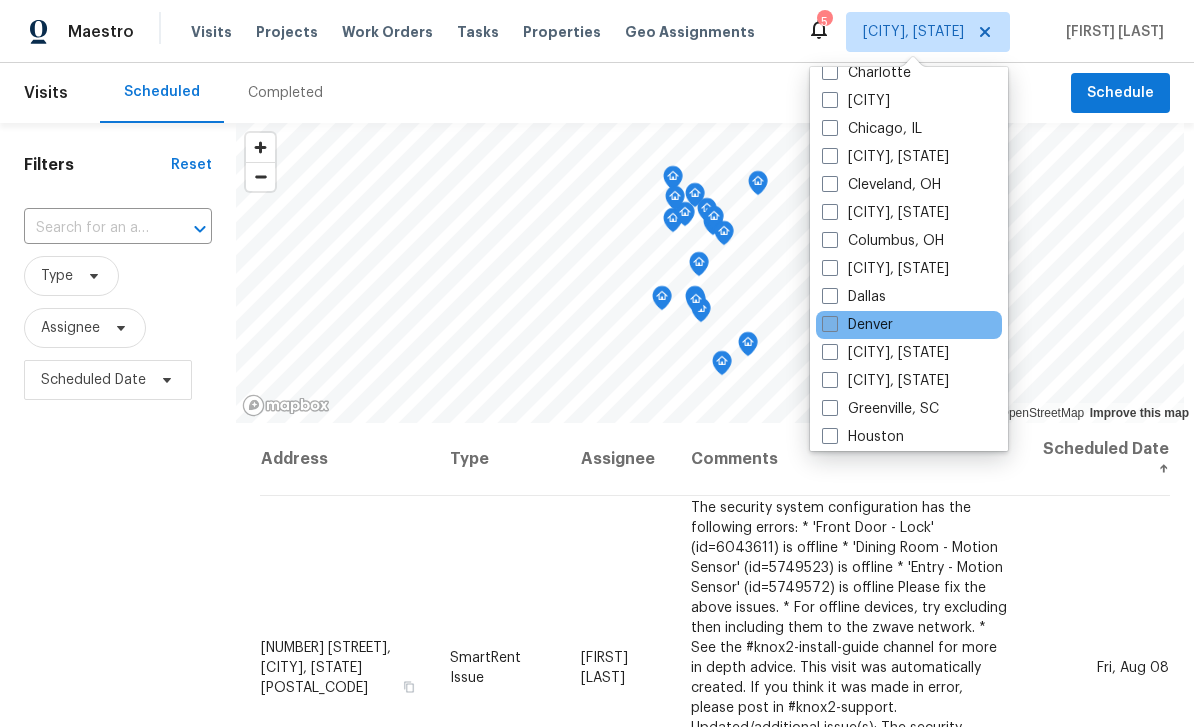 click at bounding box center [830, 324] 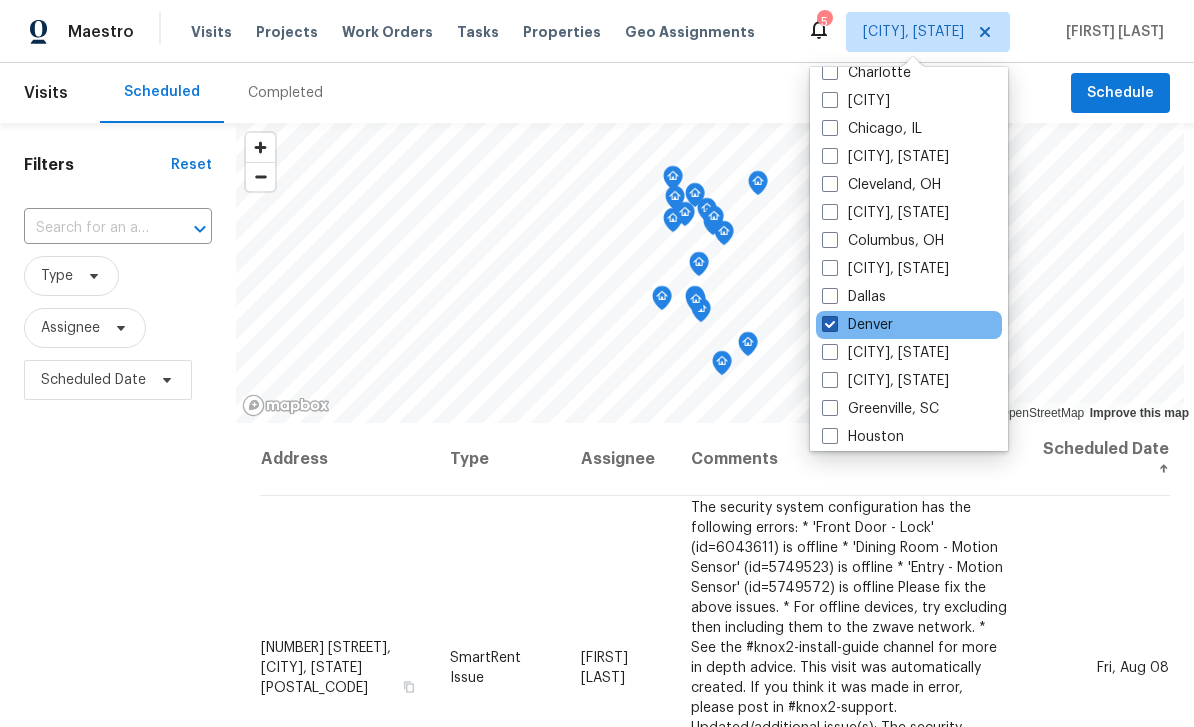 checkbox on "true" 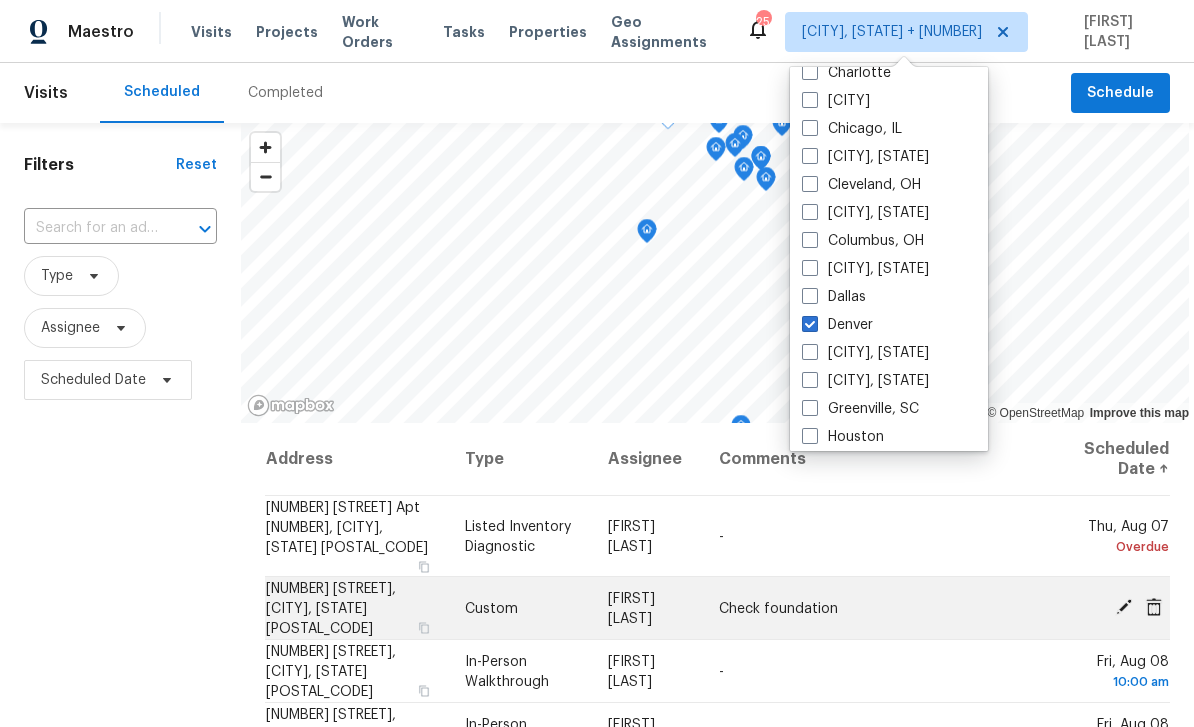 click 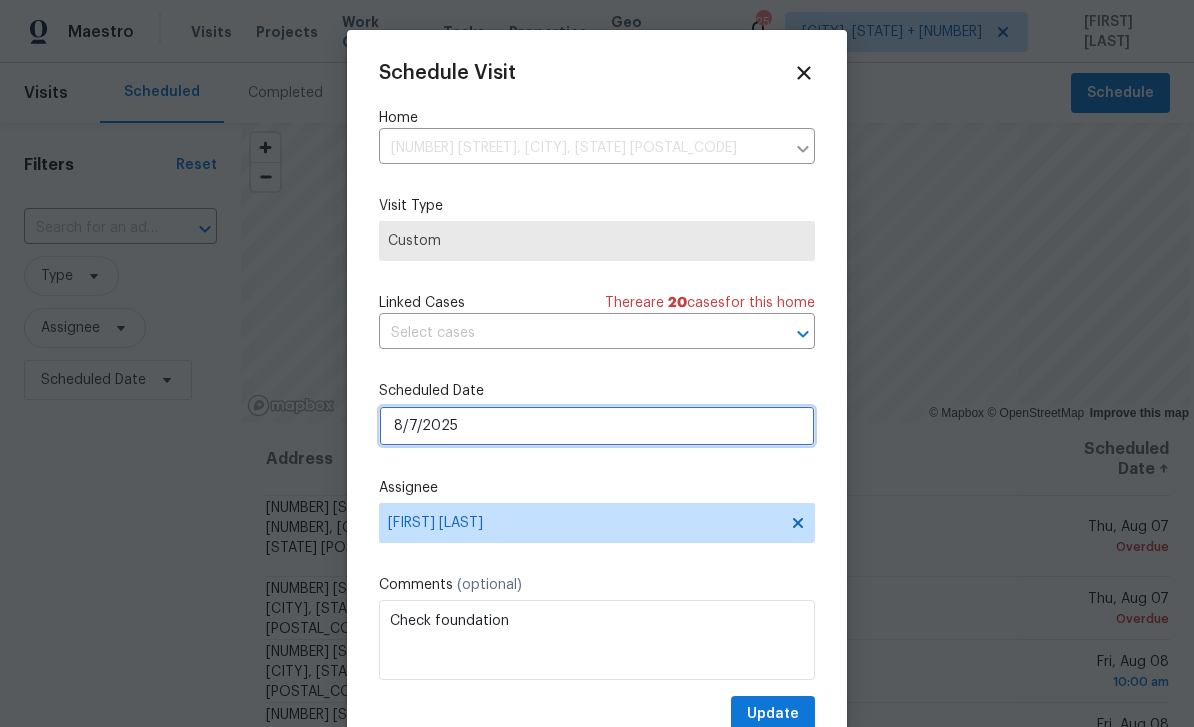 click on "8/7/2025" at bounding box center (597, 426) 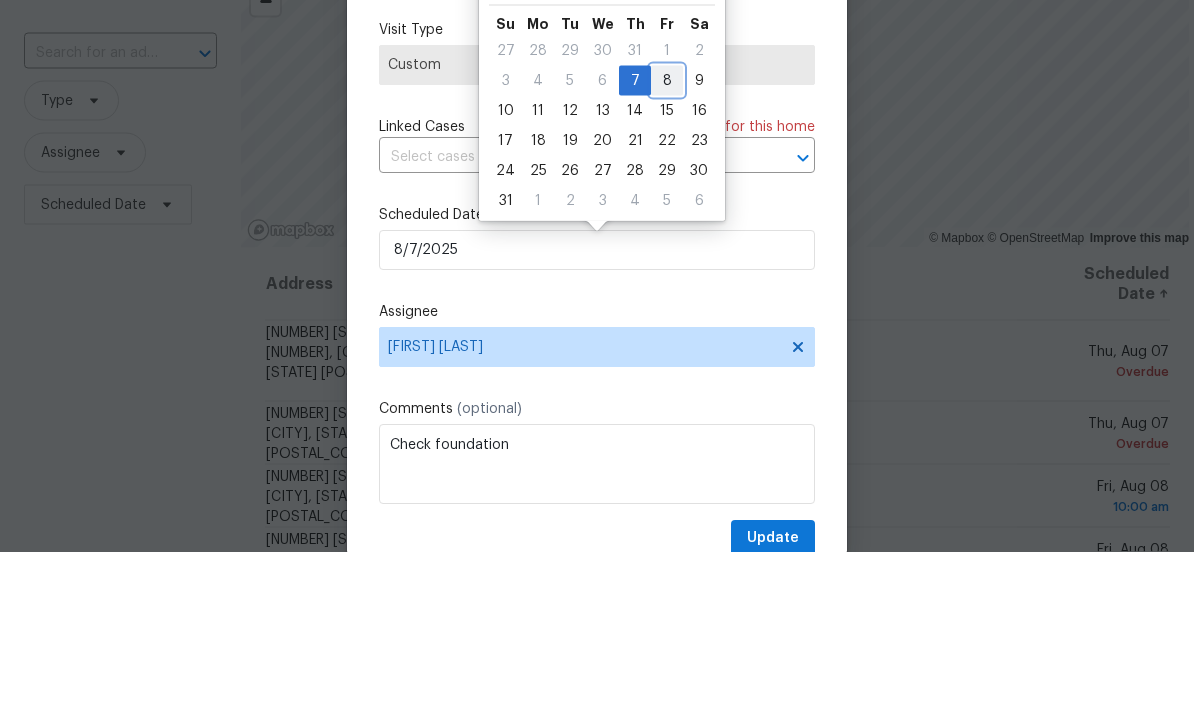 click on "8" at bounding box center [667, 256] 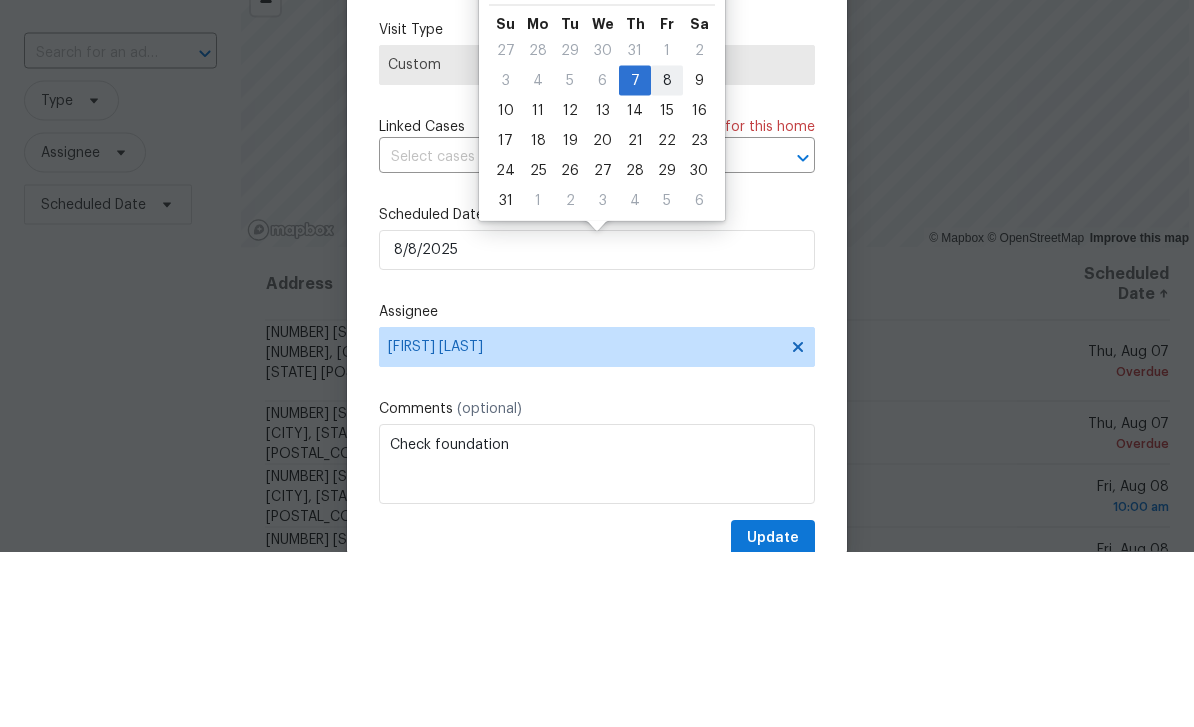 scroll, scrollTop: 64, scrollLeft: 0, axis: vertical 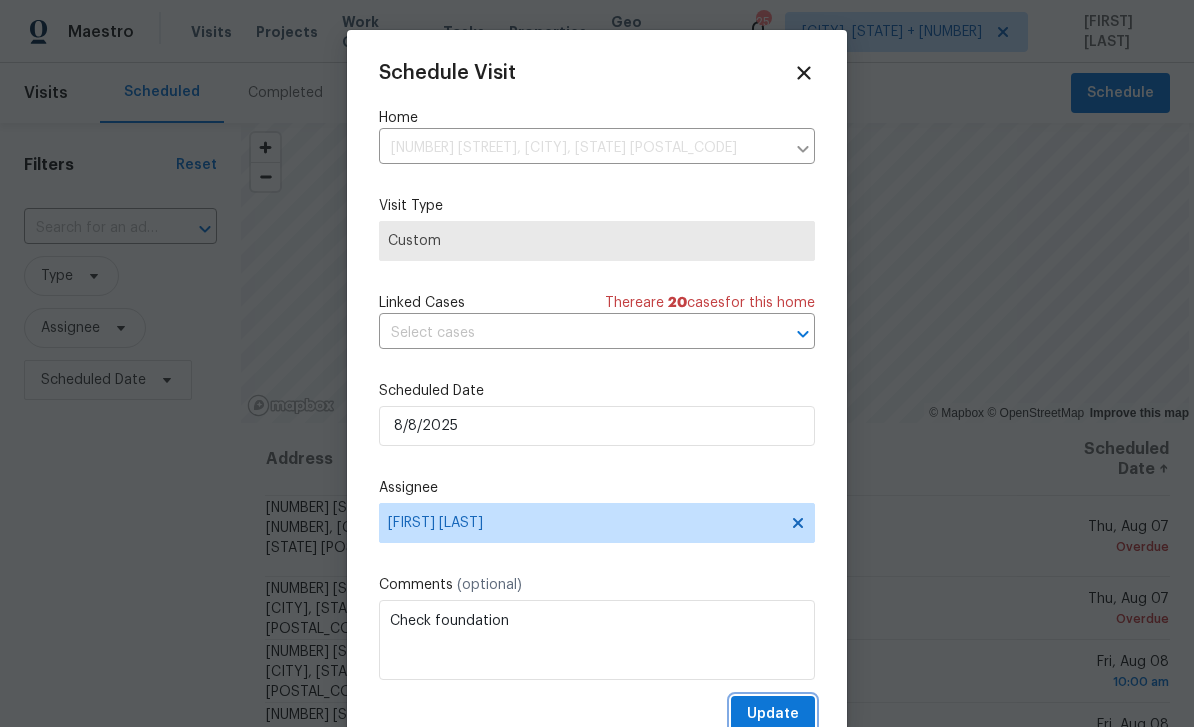 click on "Update" at bounding box center (773, 714) 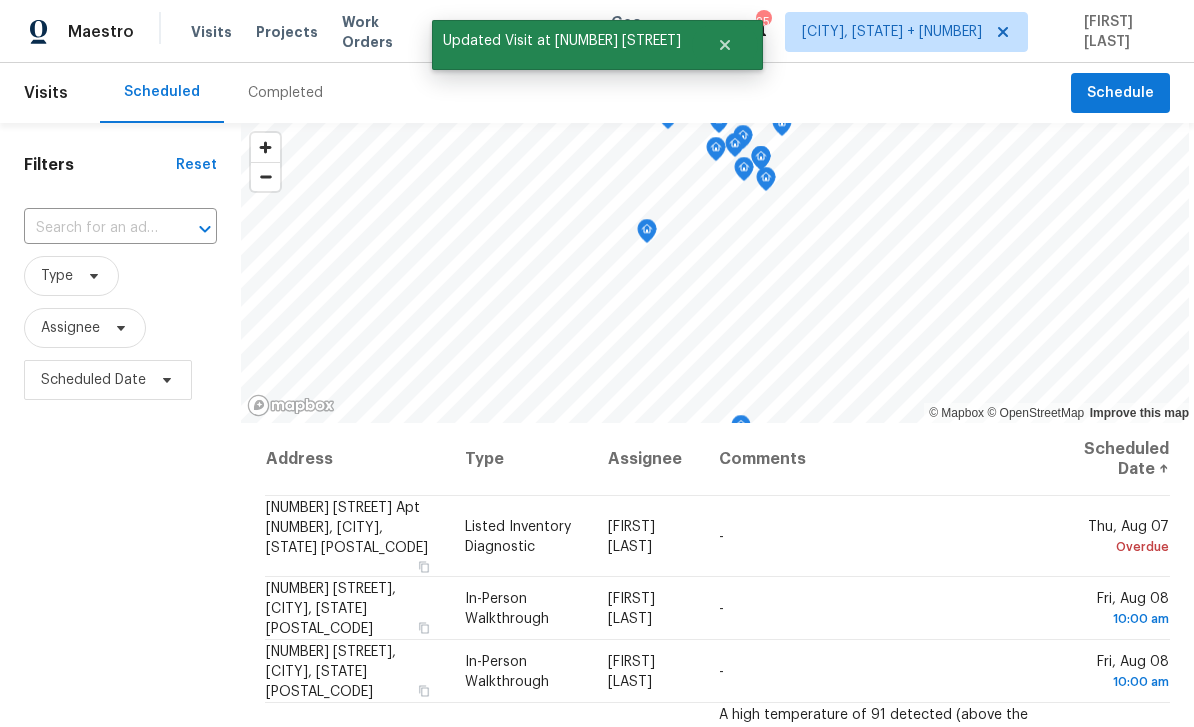 scroll, scrollTop: 0, scrollLeft: 0, axis: both 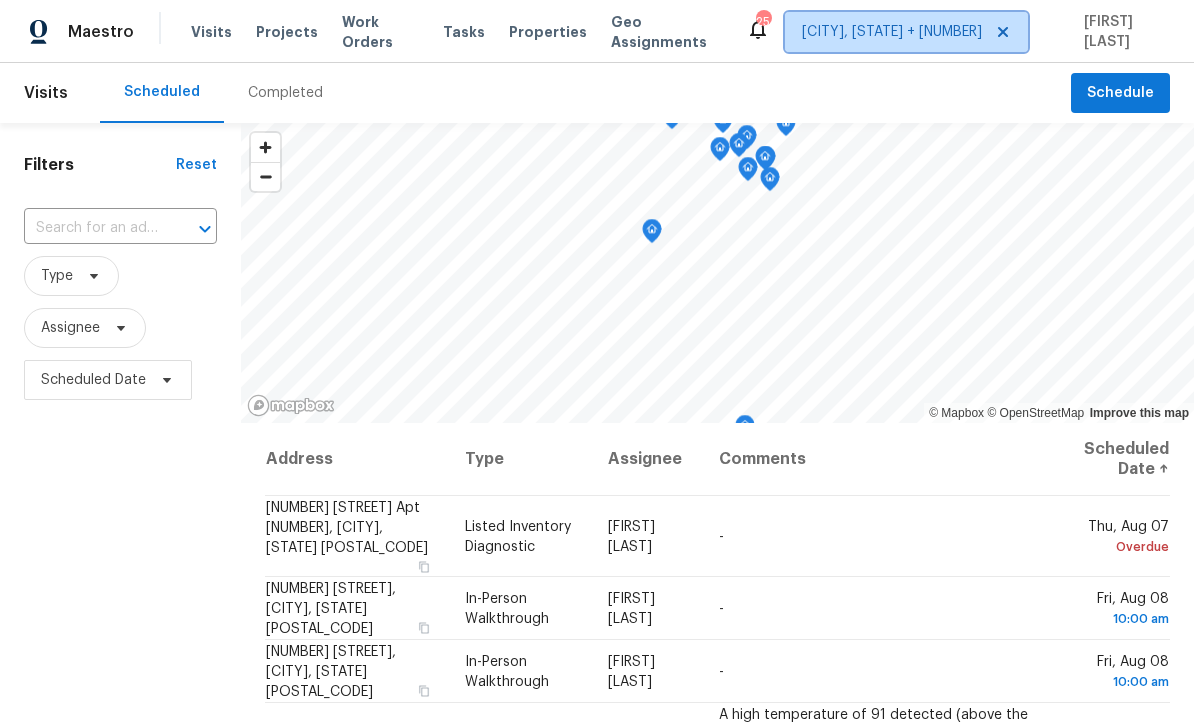click on "[CITY], [STATE] + [NUMBER]" at bounding box center (892, 32) 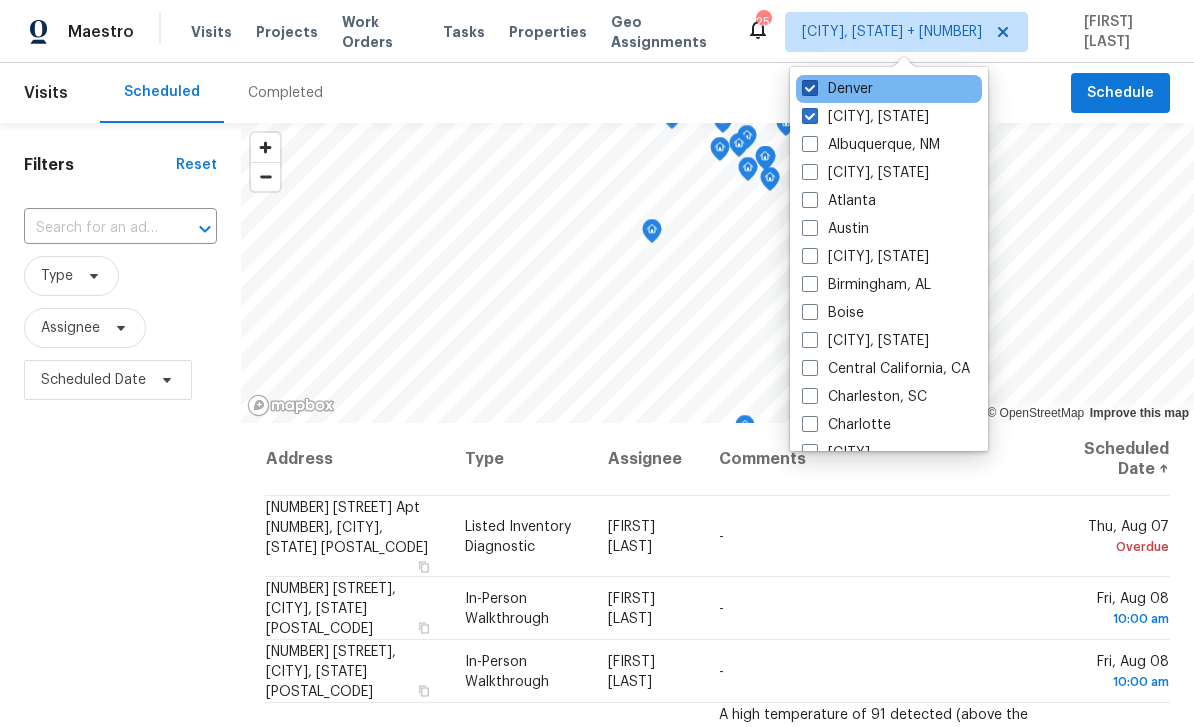 click at bounding box center (810, 88) 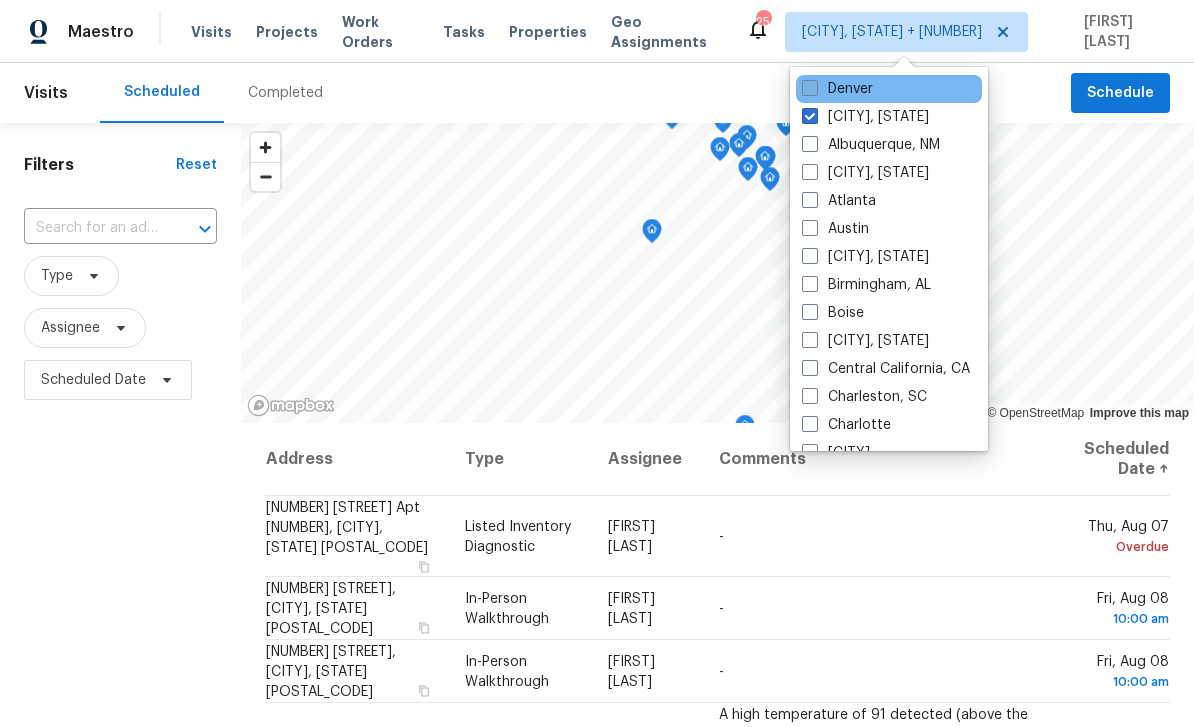 checkbox on "false" 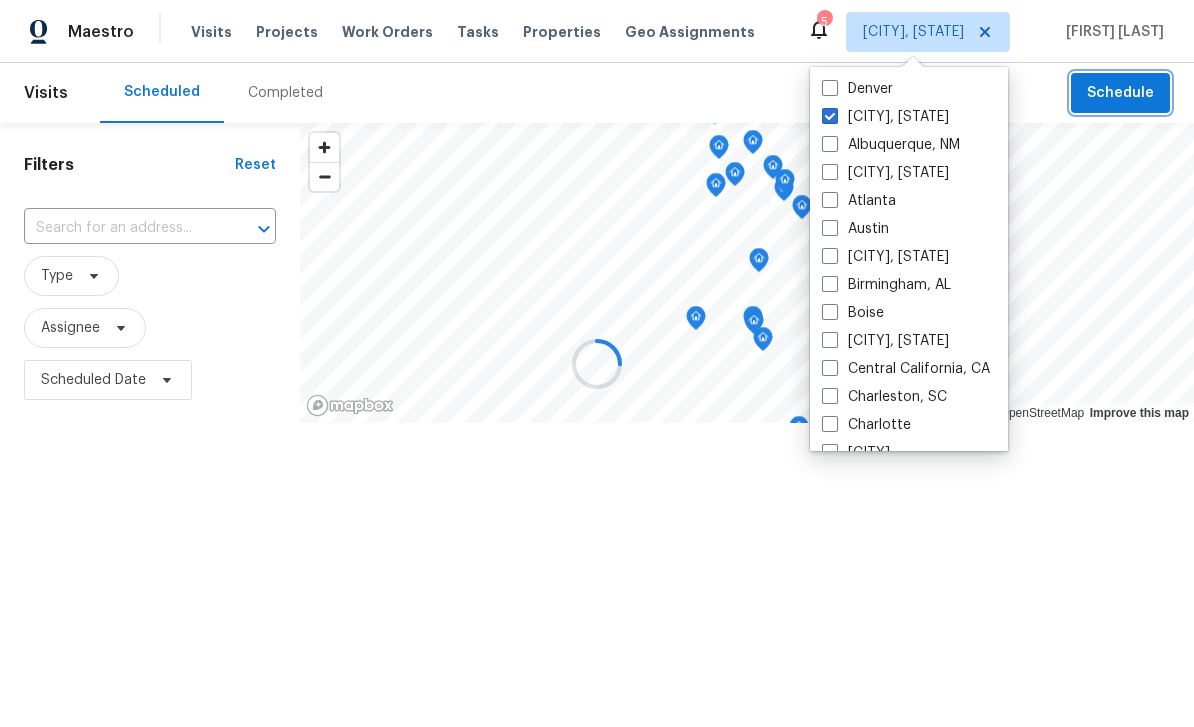 click on "Schedule" at bounding box center (1120, 93) 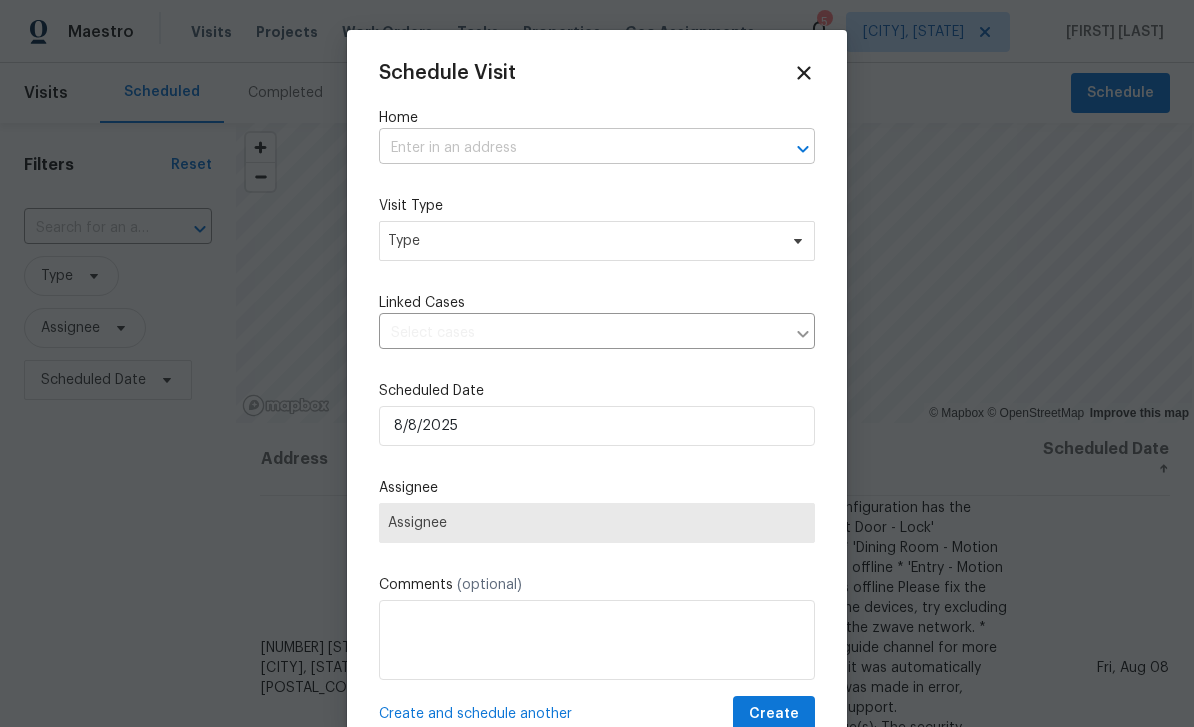 click at bounding box center [569, 148] 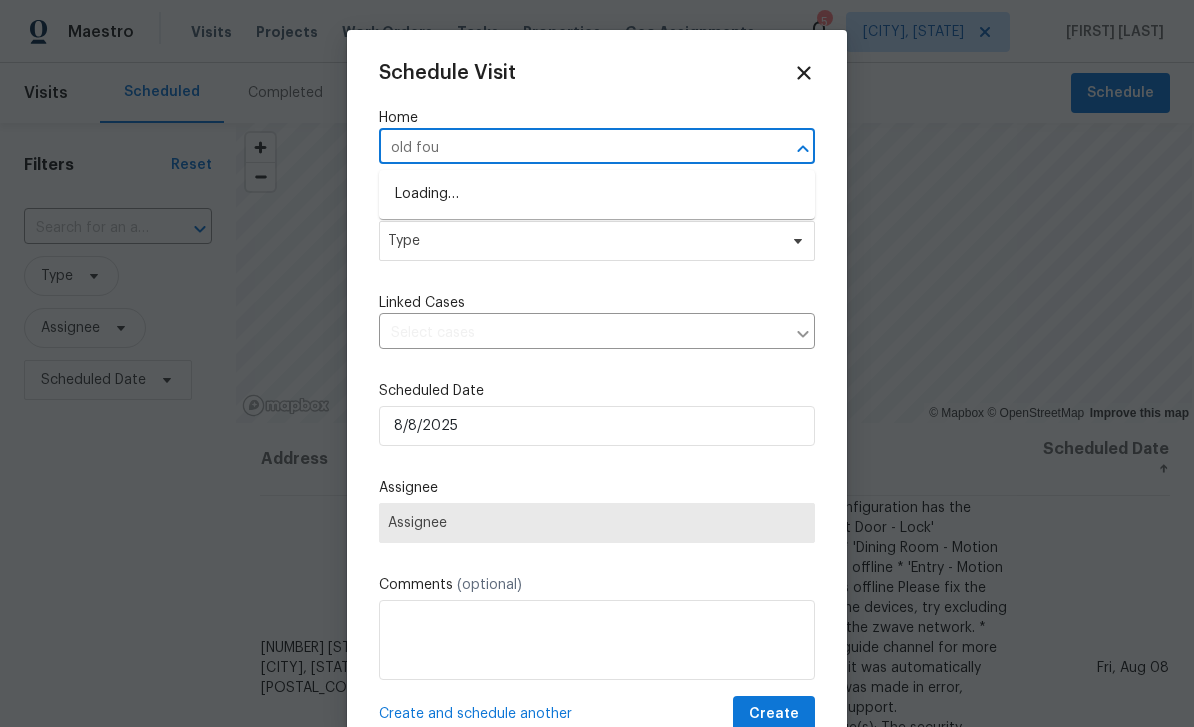 type on "old foun" 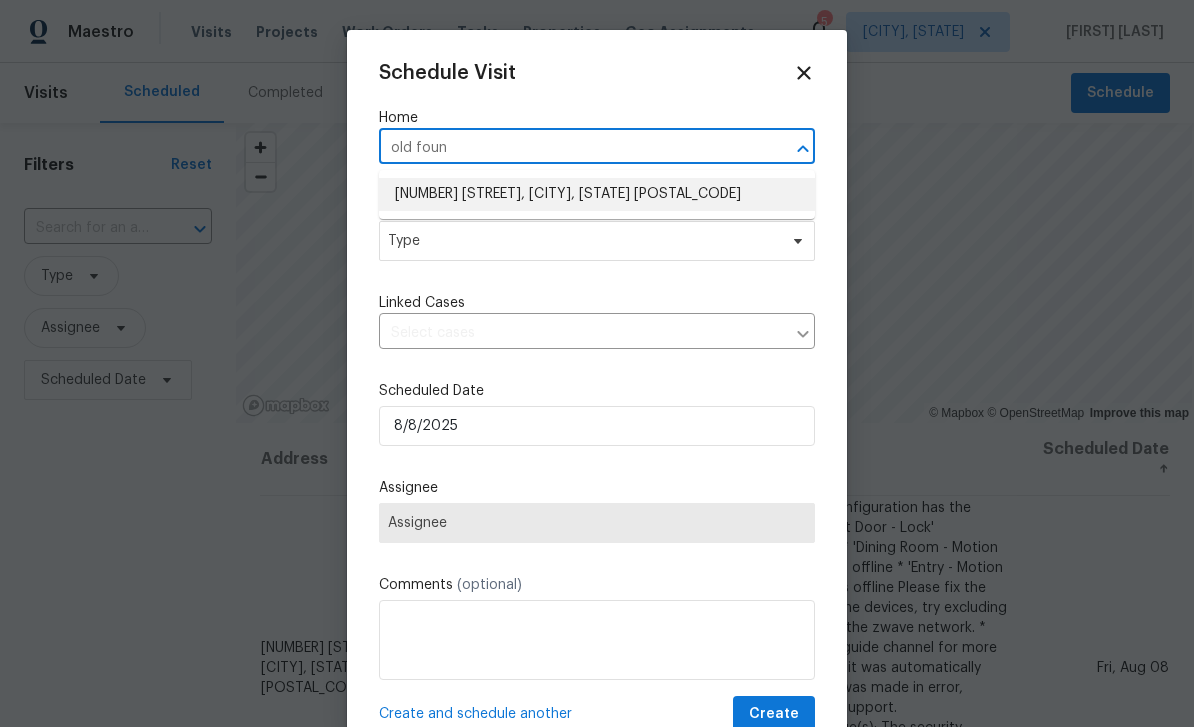 click on "[NUMBER] [STREET], [CITY], [STATE] [POSTAL_CODE]" at bounding box center (597, 194) 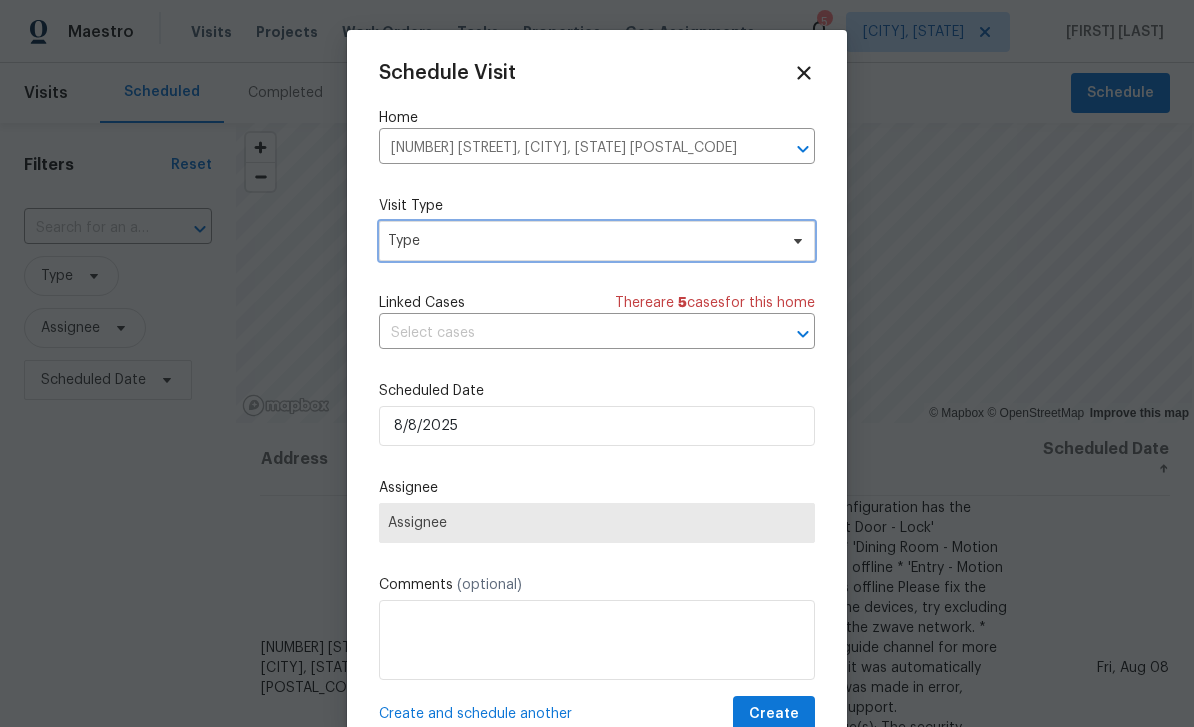 click on "Type" at bounding box center [582, 241] 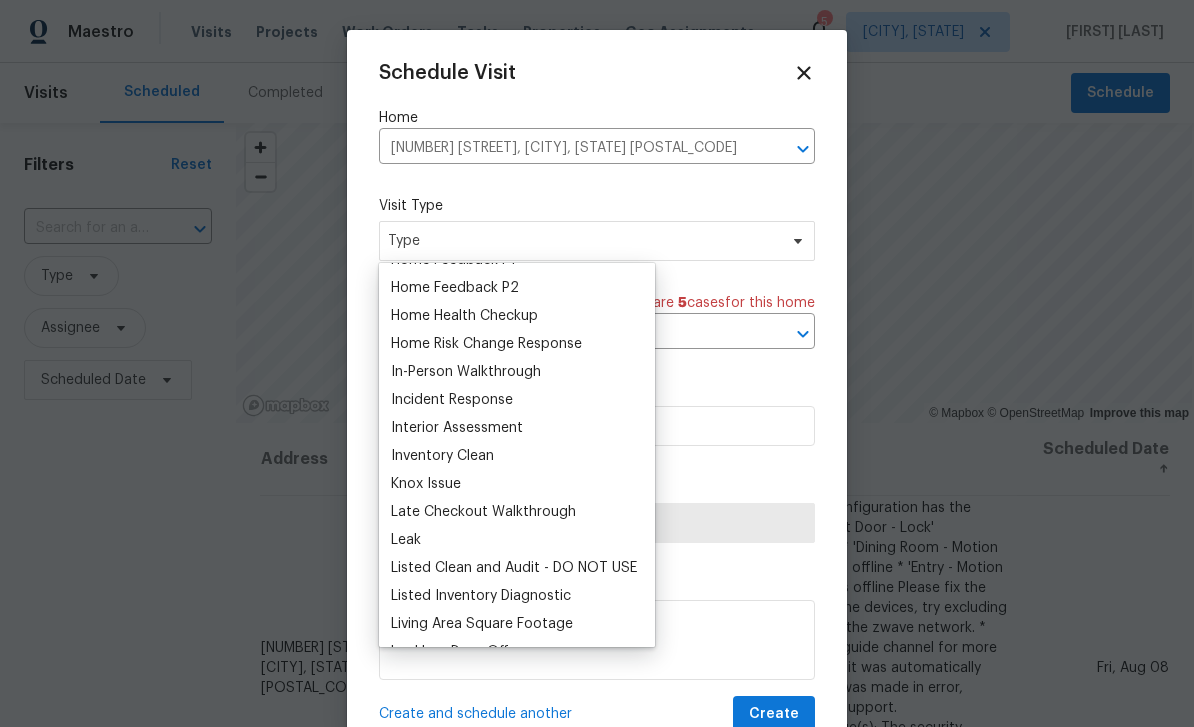 scroll, scrollTop: 663, scrollLeft: 0, axis: vertical 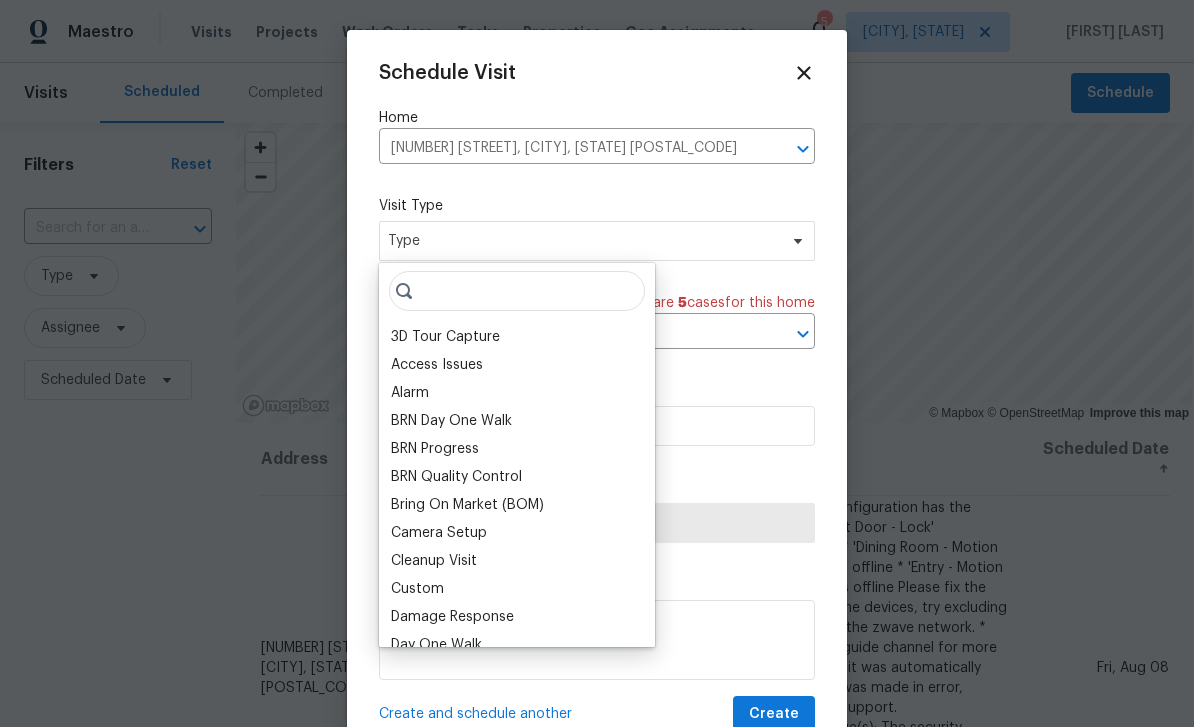 click on "BRN Progress" at bounding box center (435, 449) 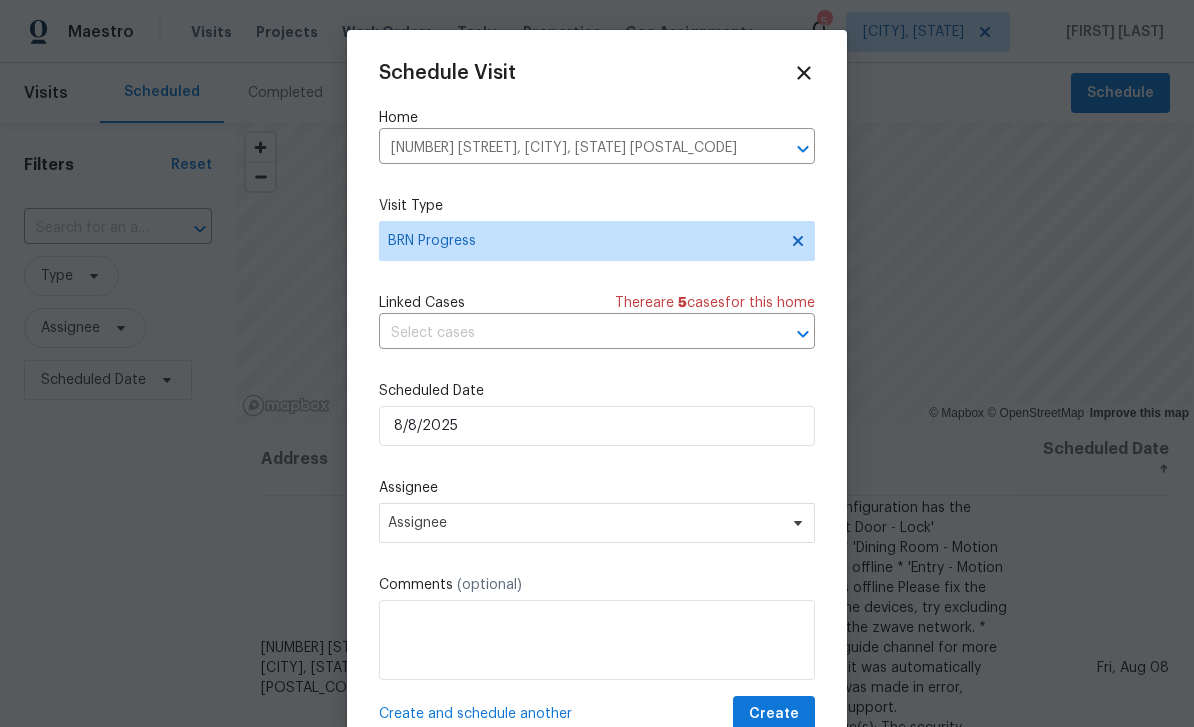 click on "Schedule Visit Home   [NUMBER] [STREET], [CITY], [STATE] [POSTAL_CODE] ​ Visit Type   BRN Progress Linked Cases There  are   5  case s  for this home   ​ Scheduled Date   [DATE] Assignee   Assignee Comments   (optional) Create and schedule another Create" at bounding box center [597, 397] 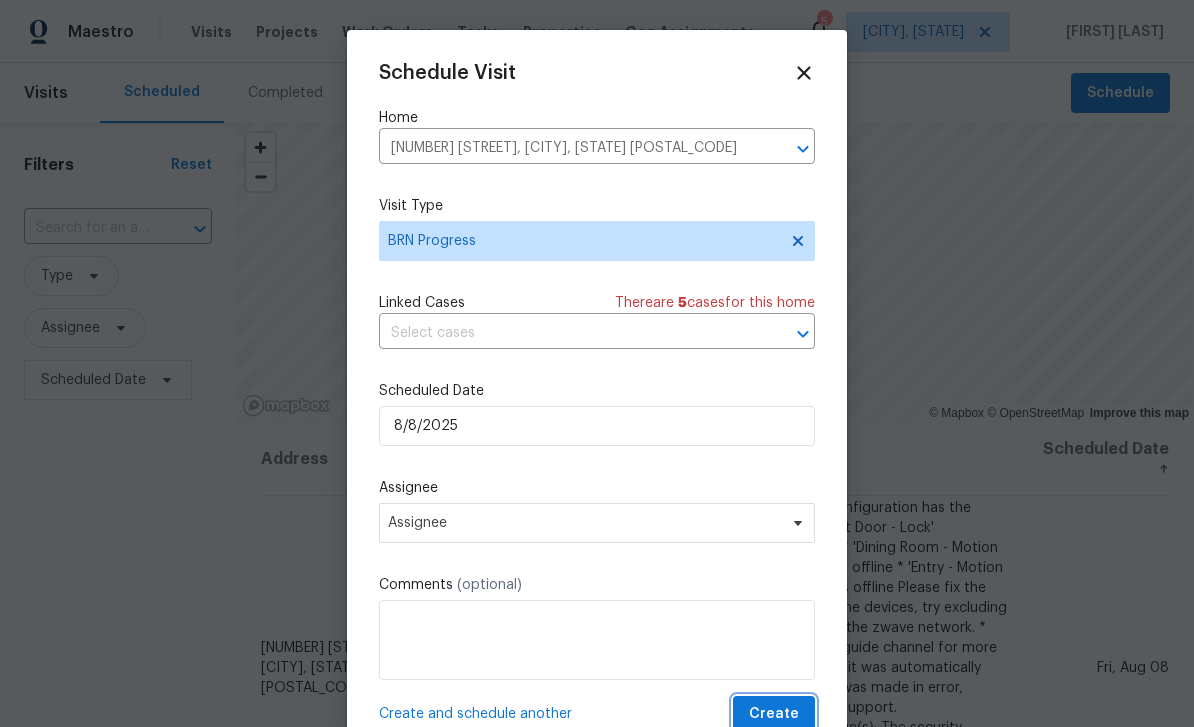 click on "Create" at bounding box center [774, 714] 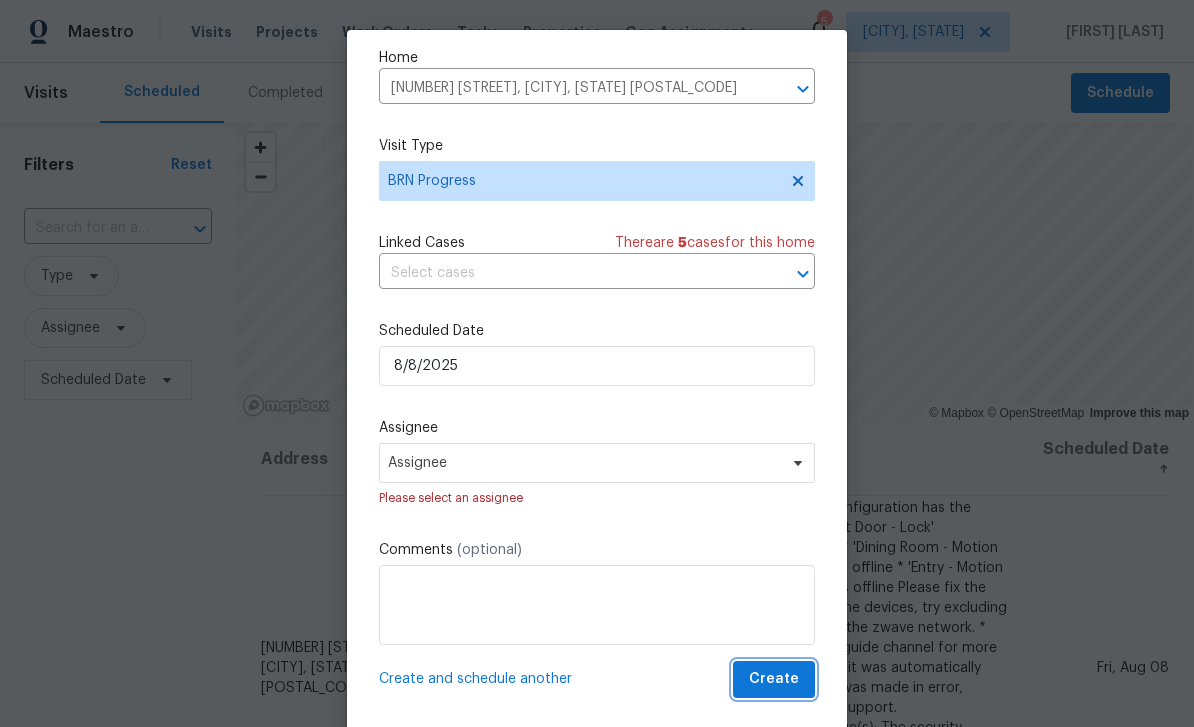 scroll, scrollTop: 64, scrollLeft: 0, axis: vertical 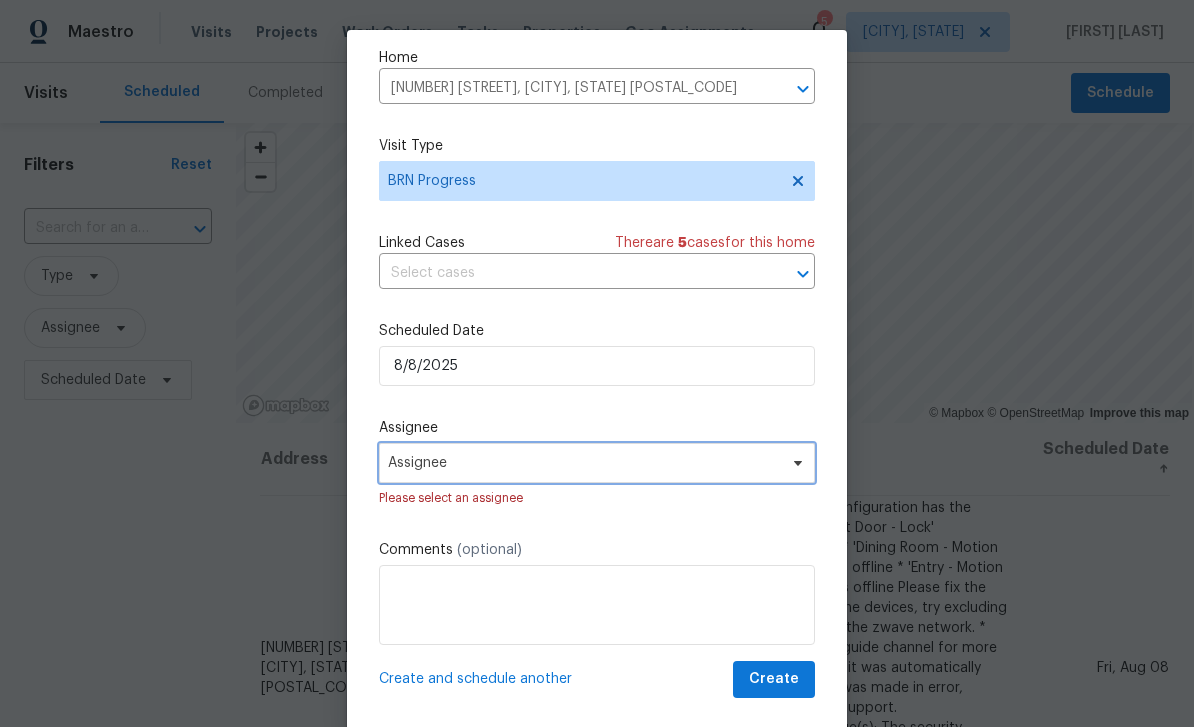 click on "Assignee" at bounding box center (597, 463) 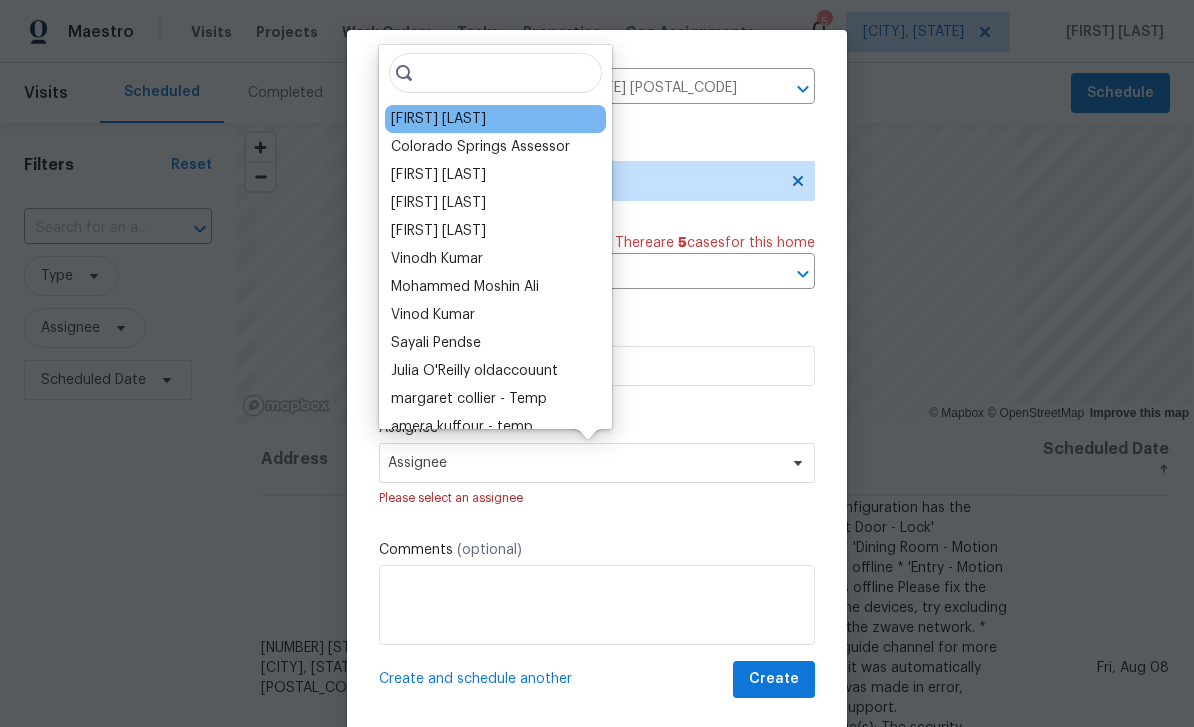 click on "[FIRST] [LAST]" at bounding box center [438, 119] 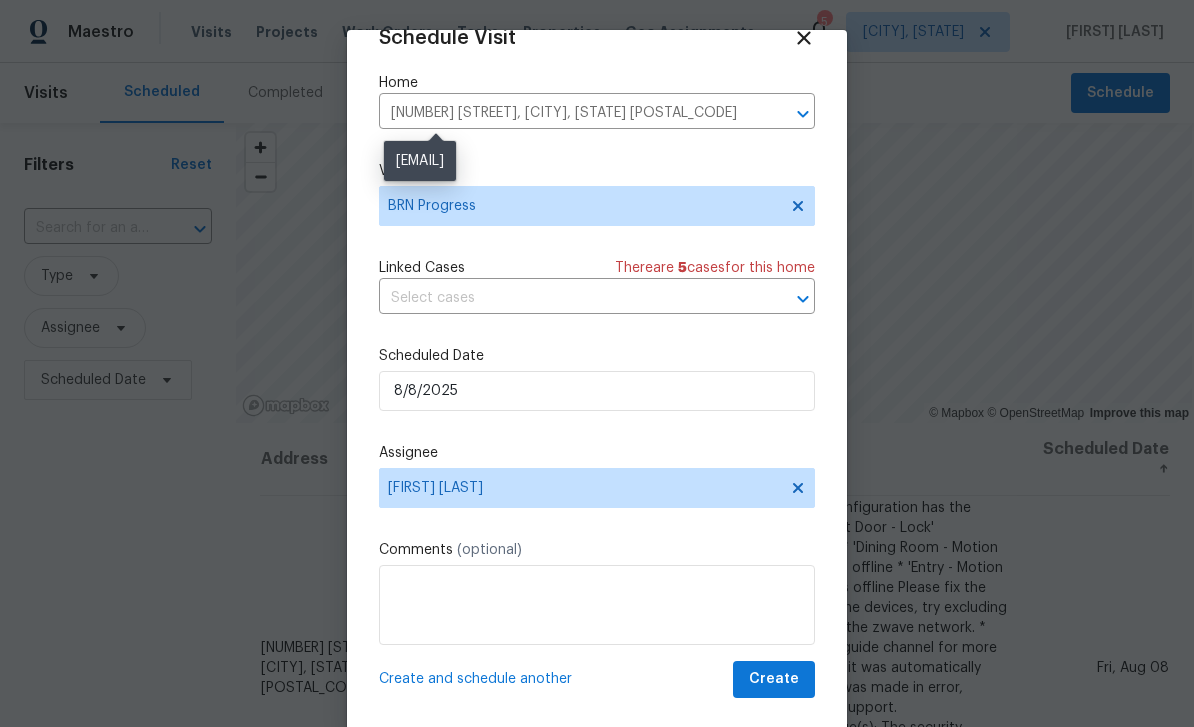scroll, scrollTop: 39, scrollLeft: 0, axis: vertical 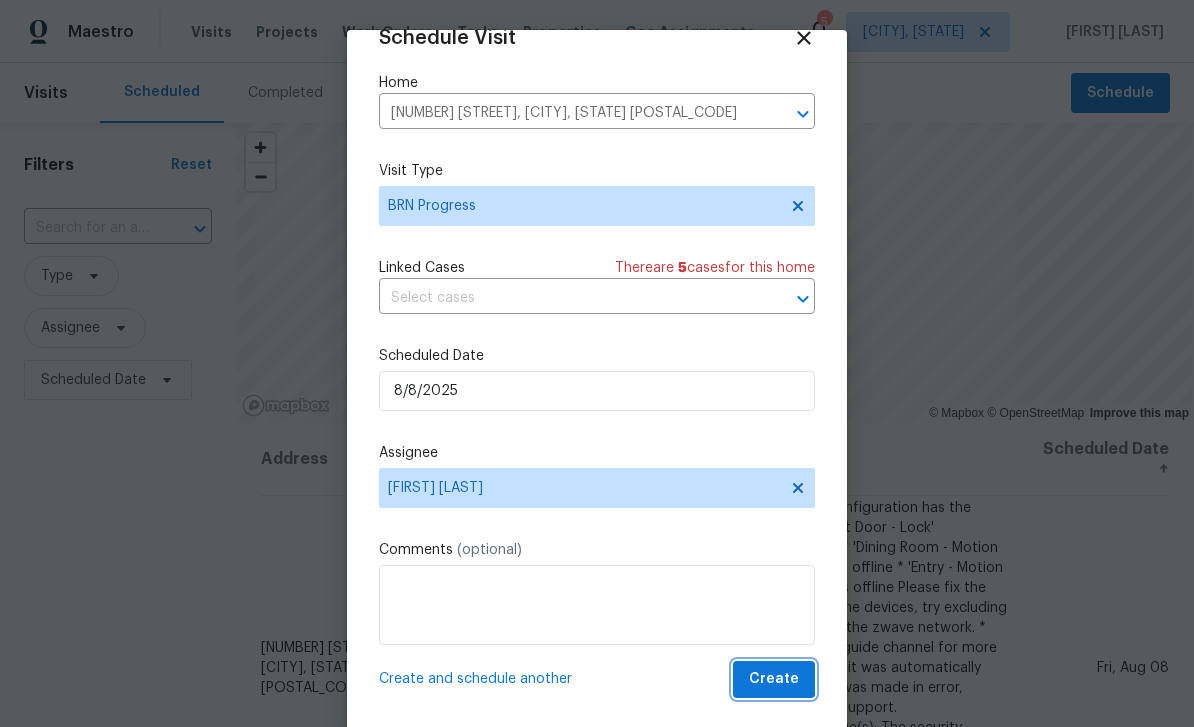 click on "Create" at bounding box center (774, 679) 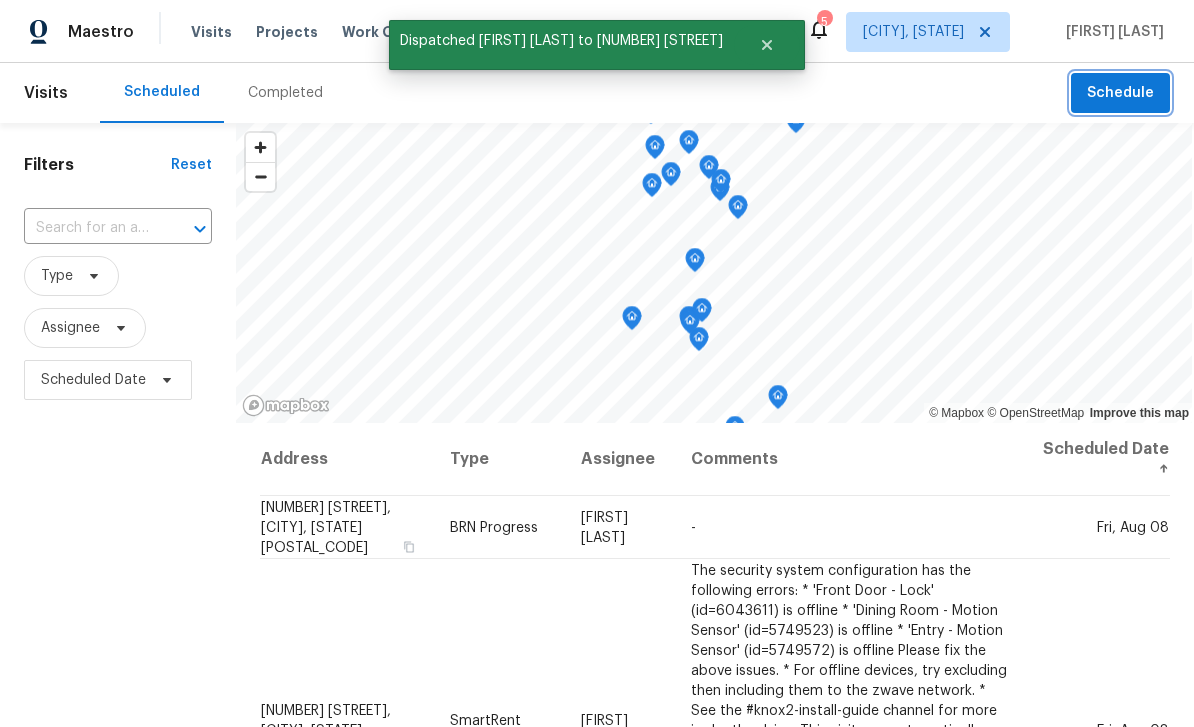 click on "Schedule" at bounding box center (1120, 93) 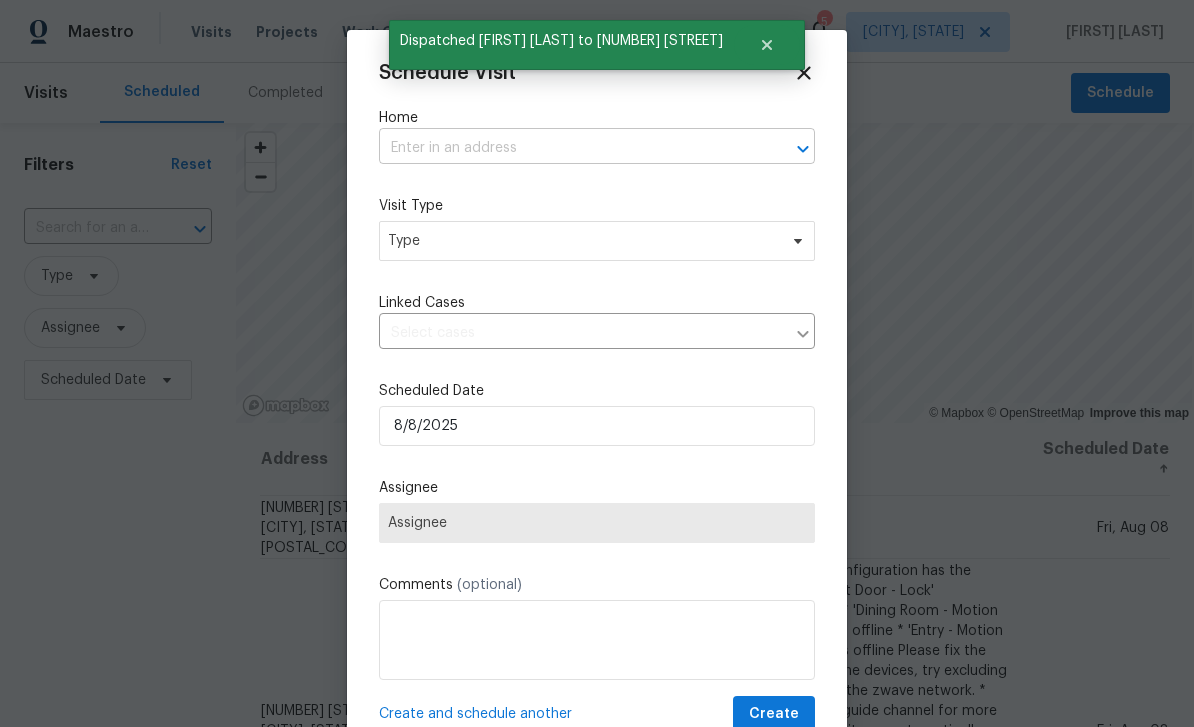 click at bounding box center (569, 148) 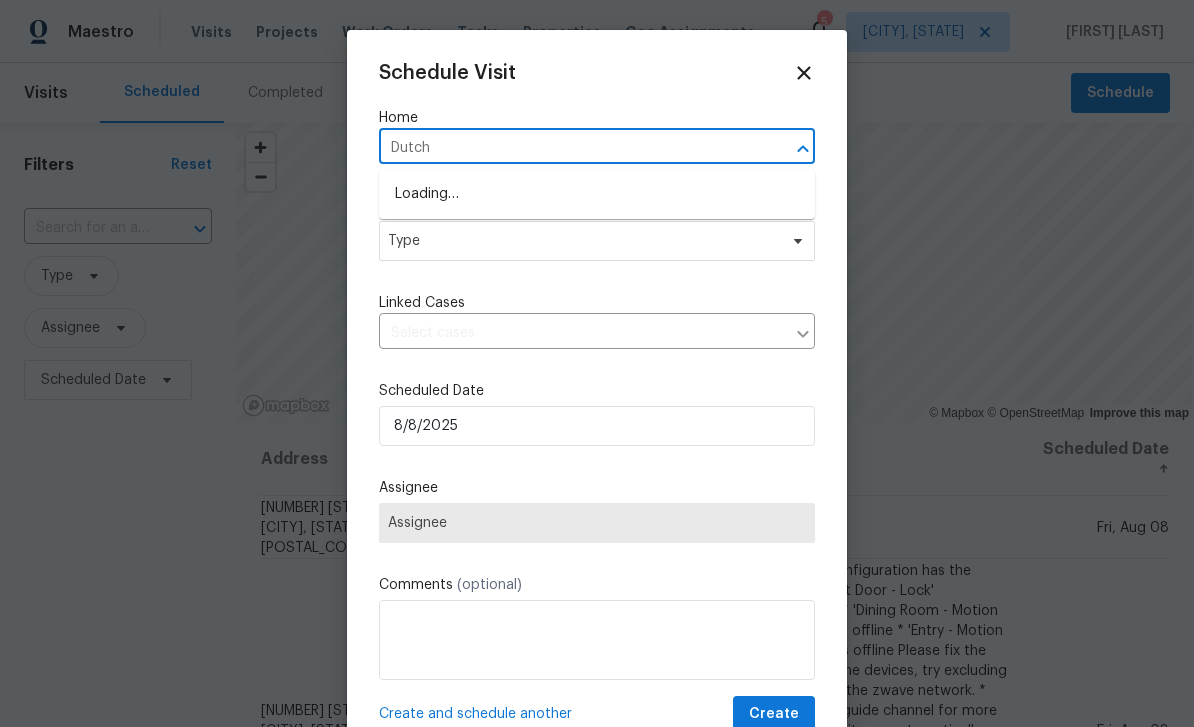 type on "Dutch" 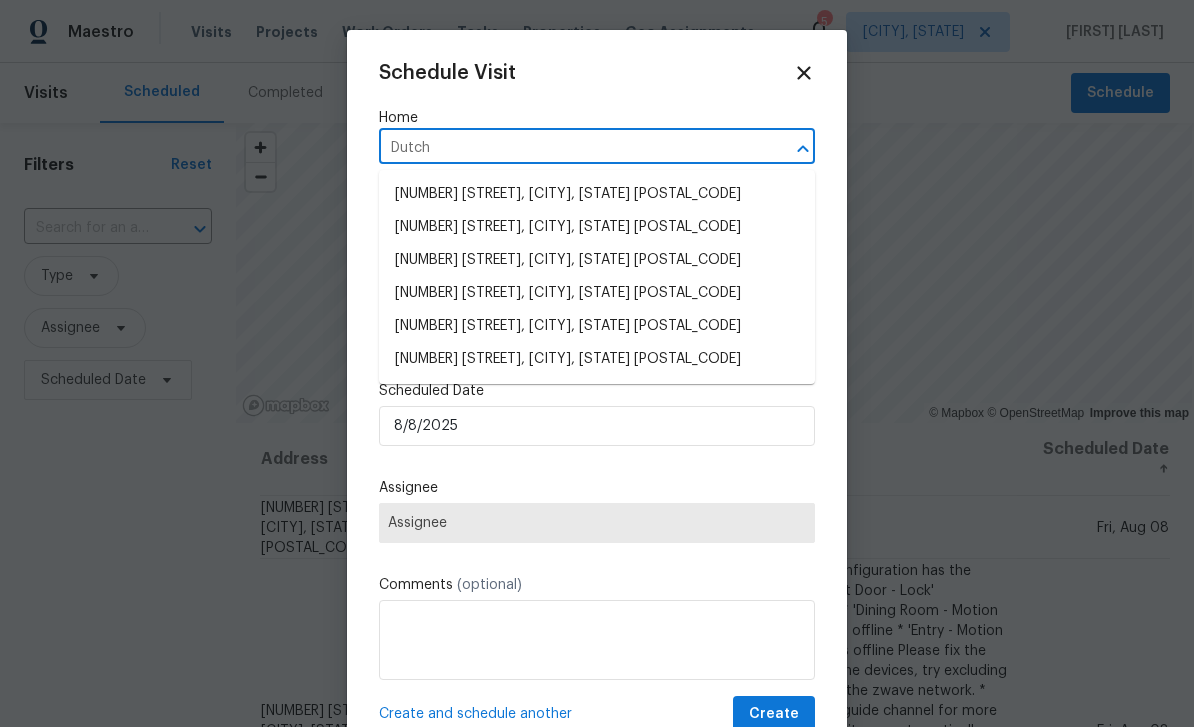 click on "[NUMBER] [STREET], [CITY], [STATE] [POSTAL_CODE]" at bounding box center (597, 326) 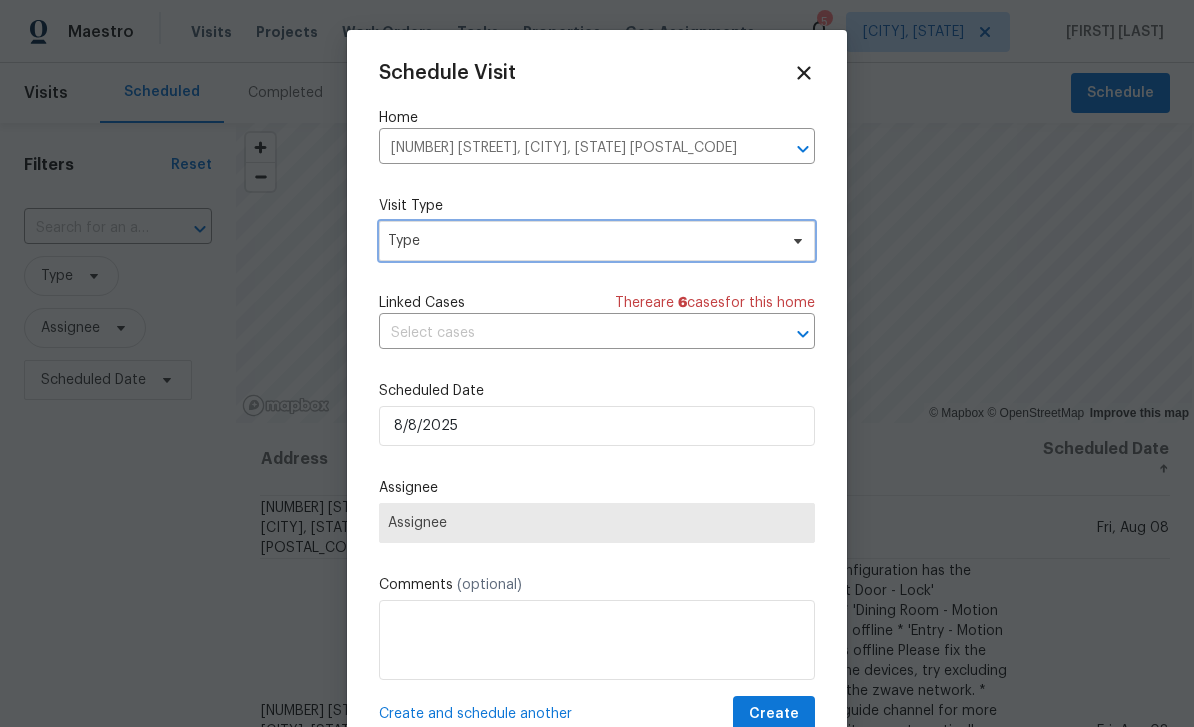 click on "Type" at bounding box center (582, 241) 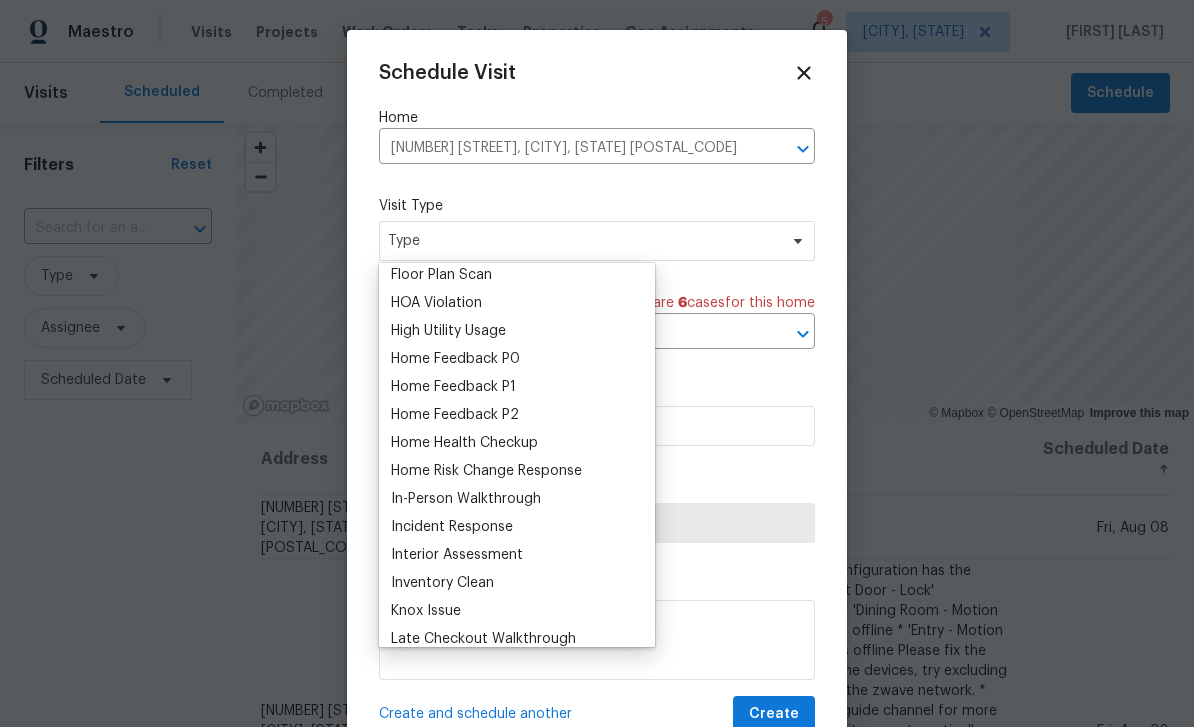 scroll, scrollTop: 559, scrollLeft: 0, axis: vertical 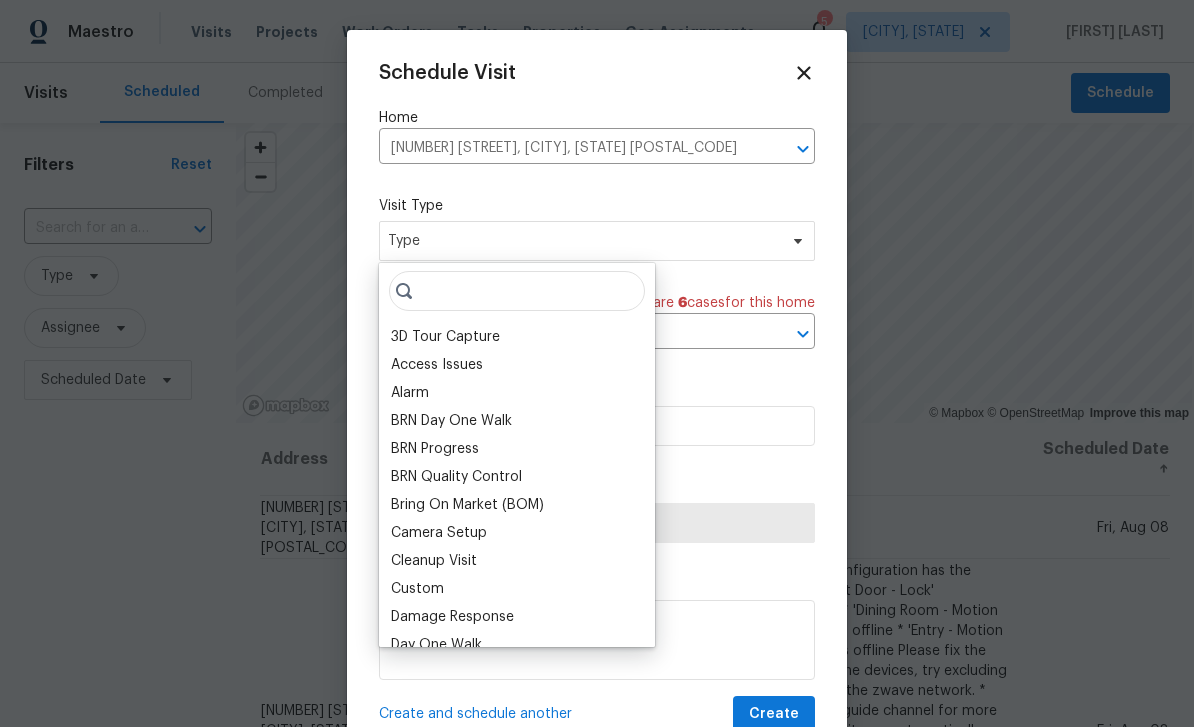 click on "Cleanup Visit" at bounding box center (434, 561) 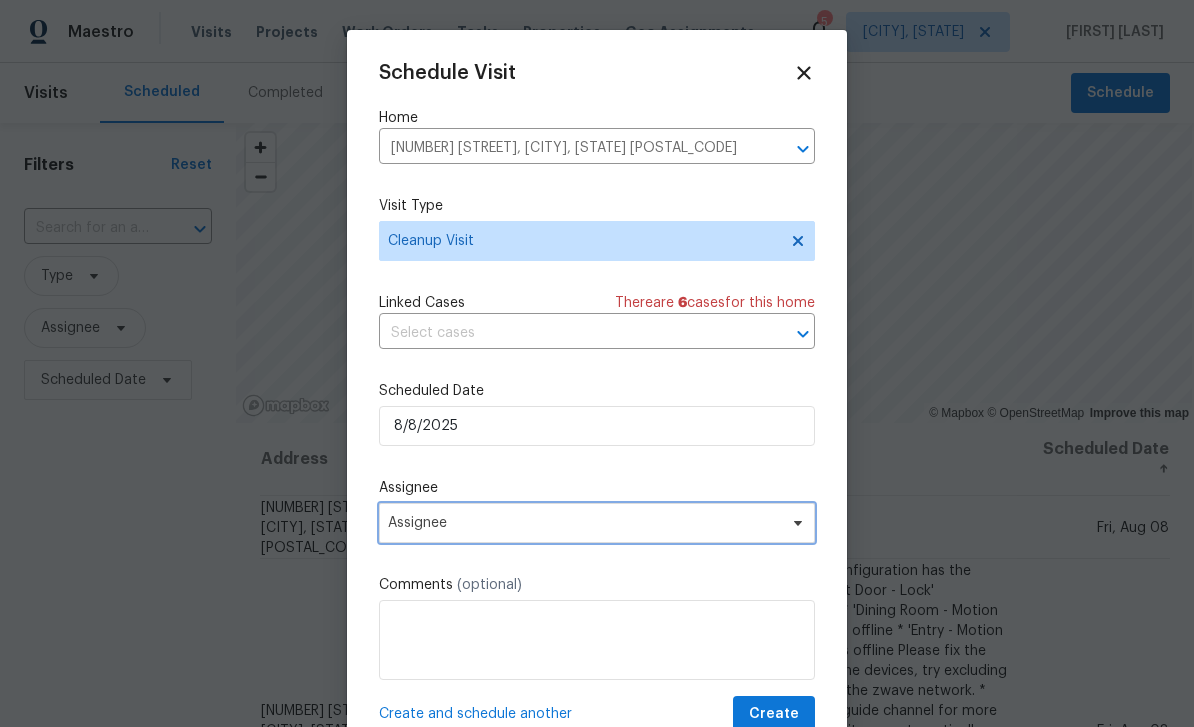 click on "Assignee" at bounding box center [597, 523] 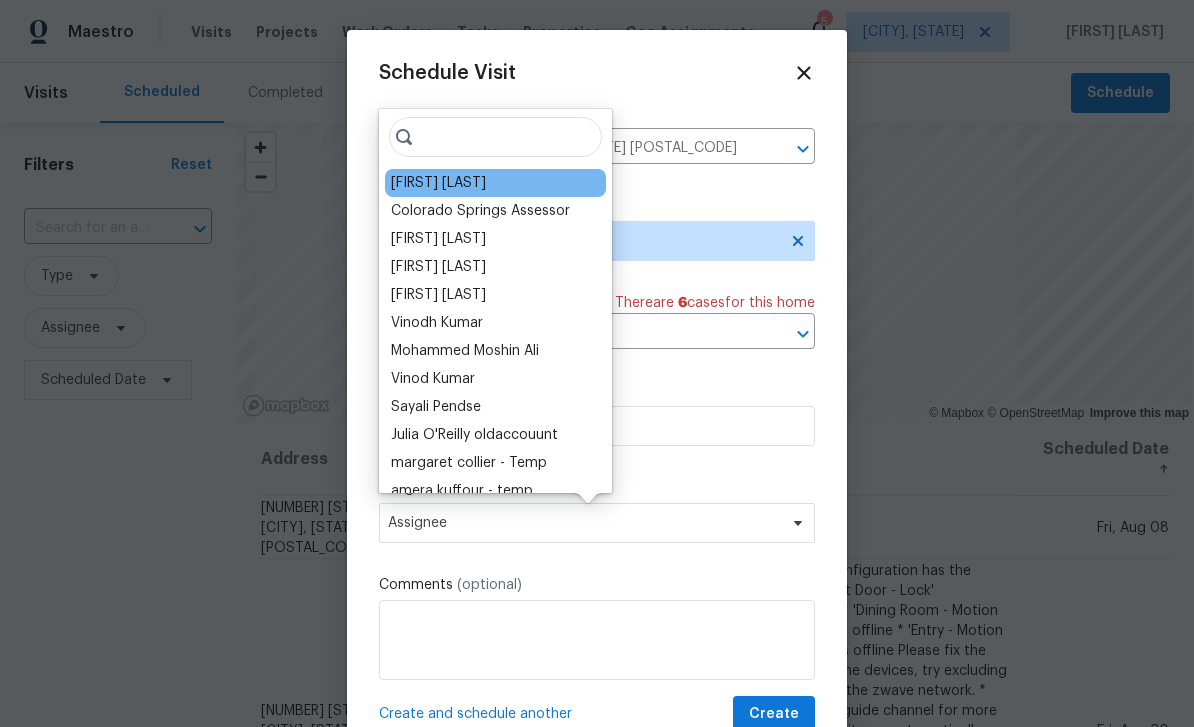click on "[FIRST] [LAST]" at bounding box center (438, 183) 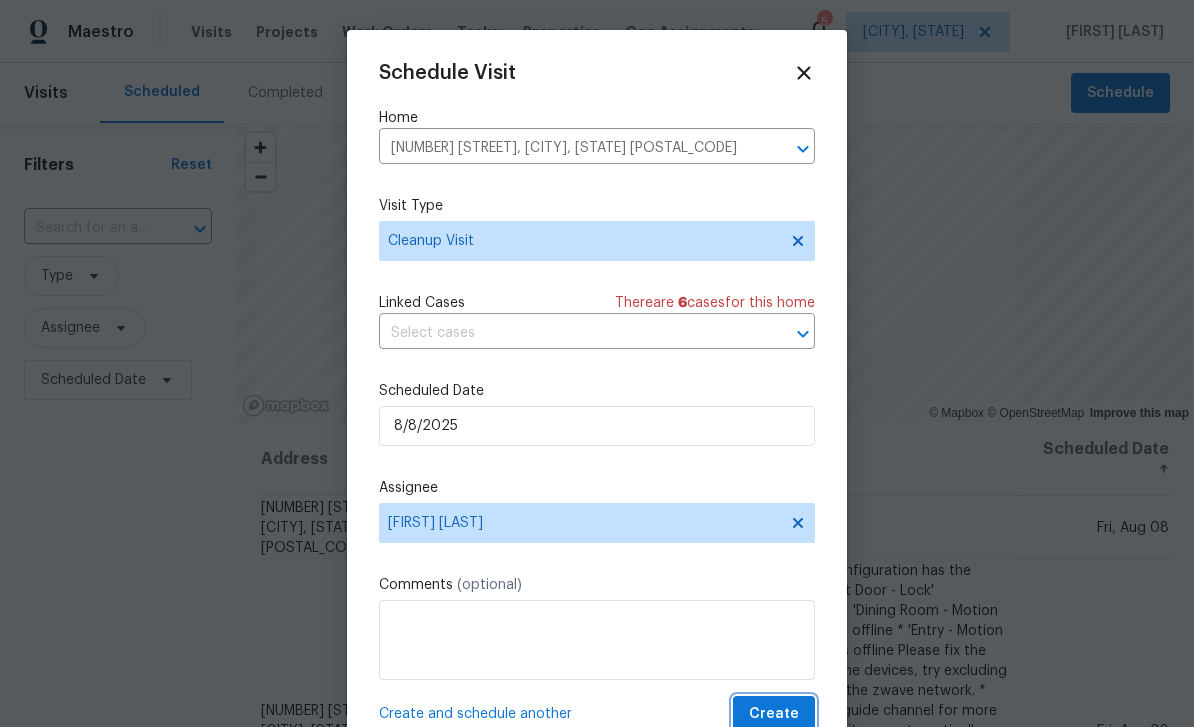 click on "Create" at bounding box center (774, 714) 